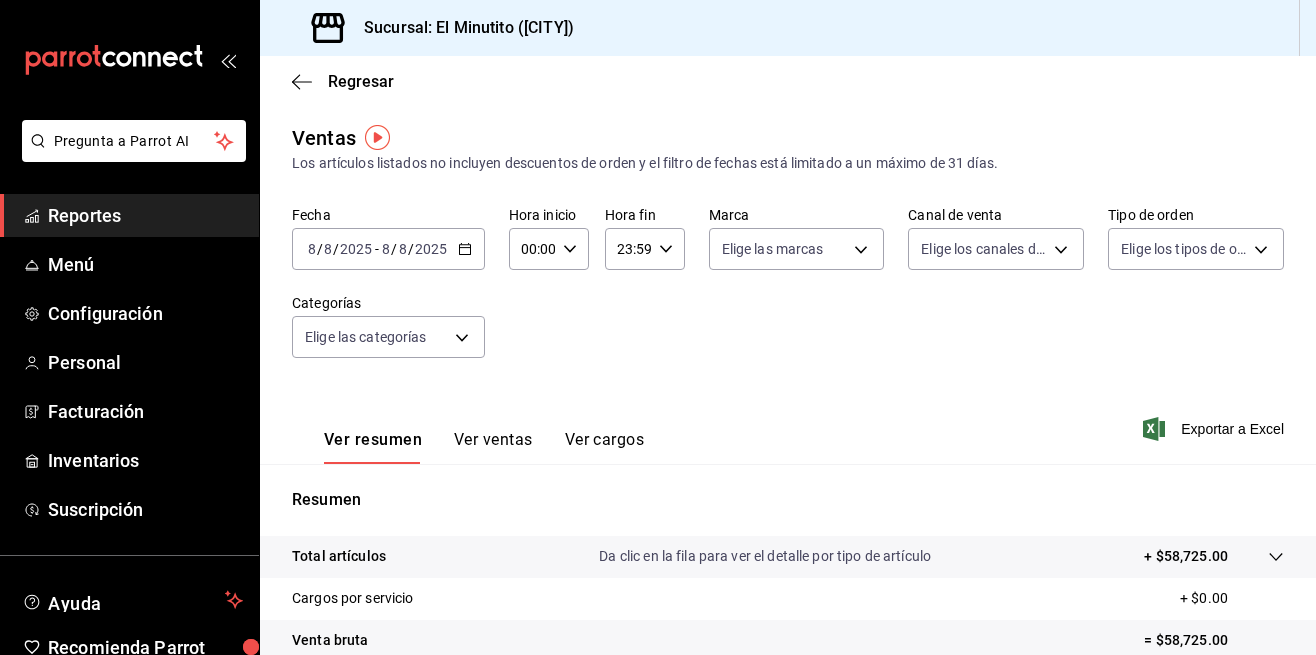 scroll, scrollTop: 0, scrollLeft: 0, axis: both 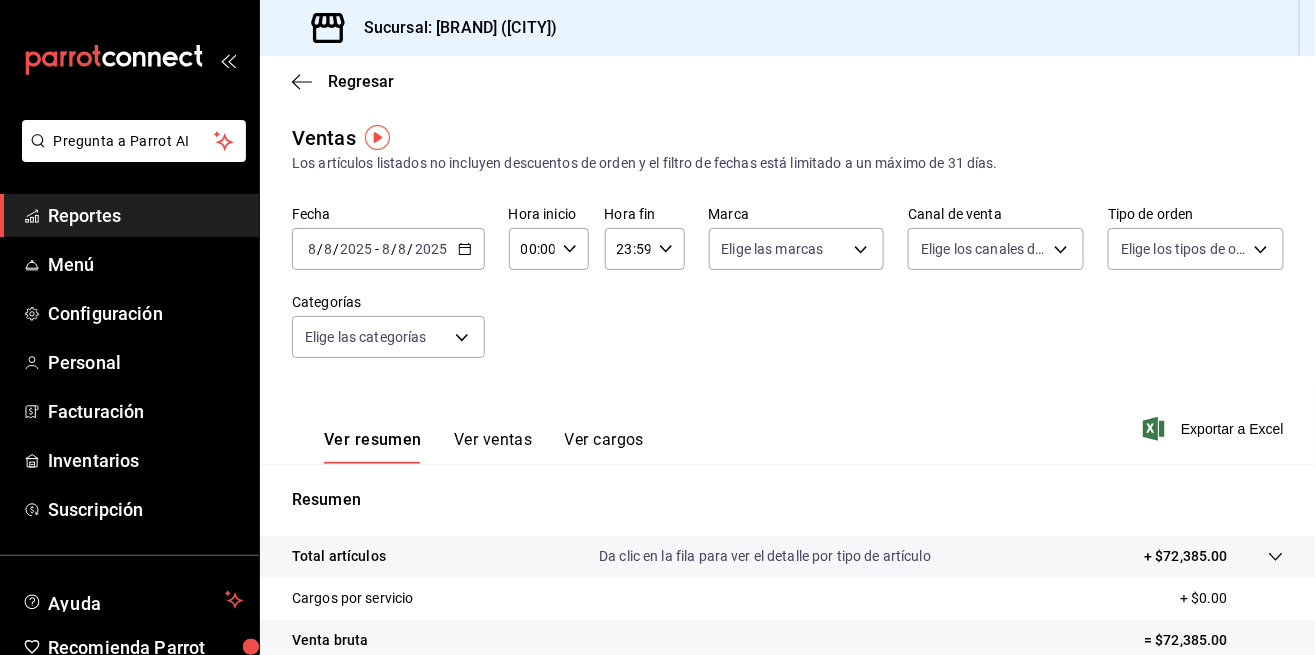 click on "Regresar" at bounding box center (361, 81) 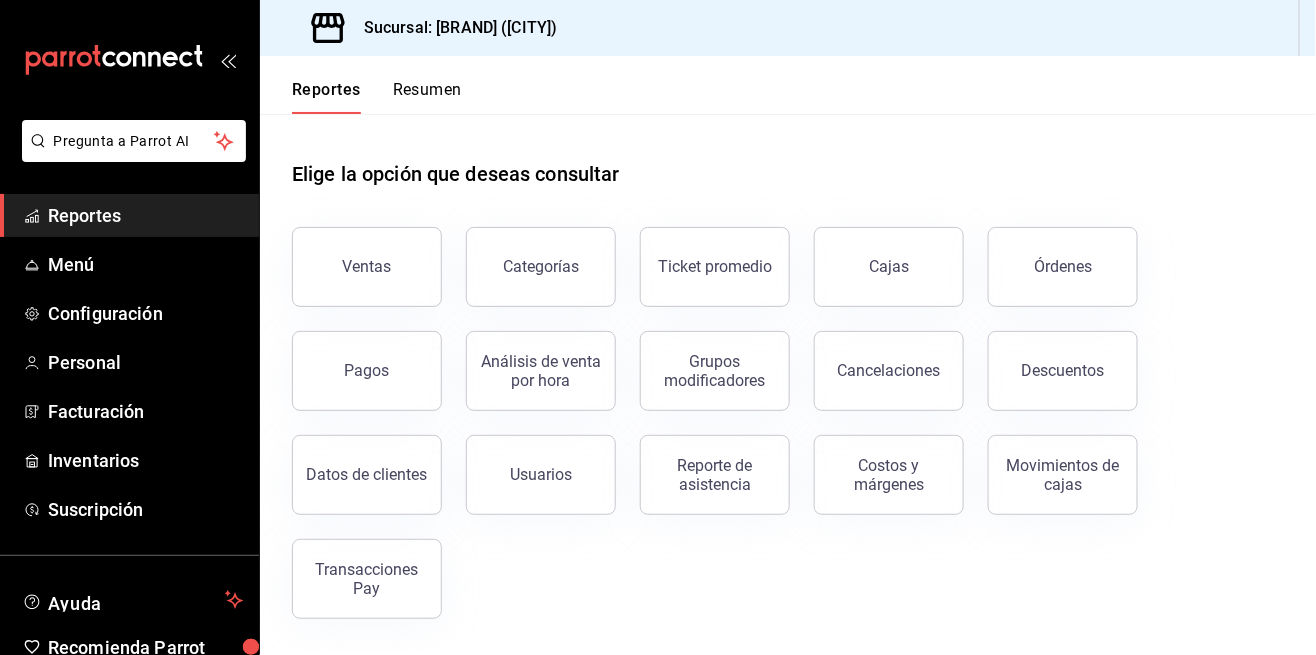 click on "Usuarios" at bounding box center [541, 475] 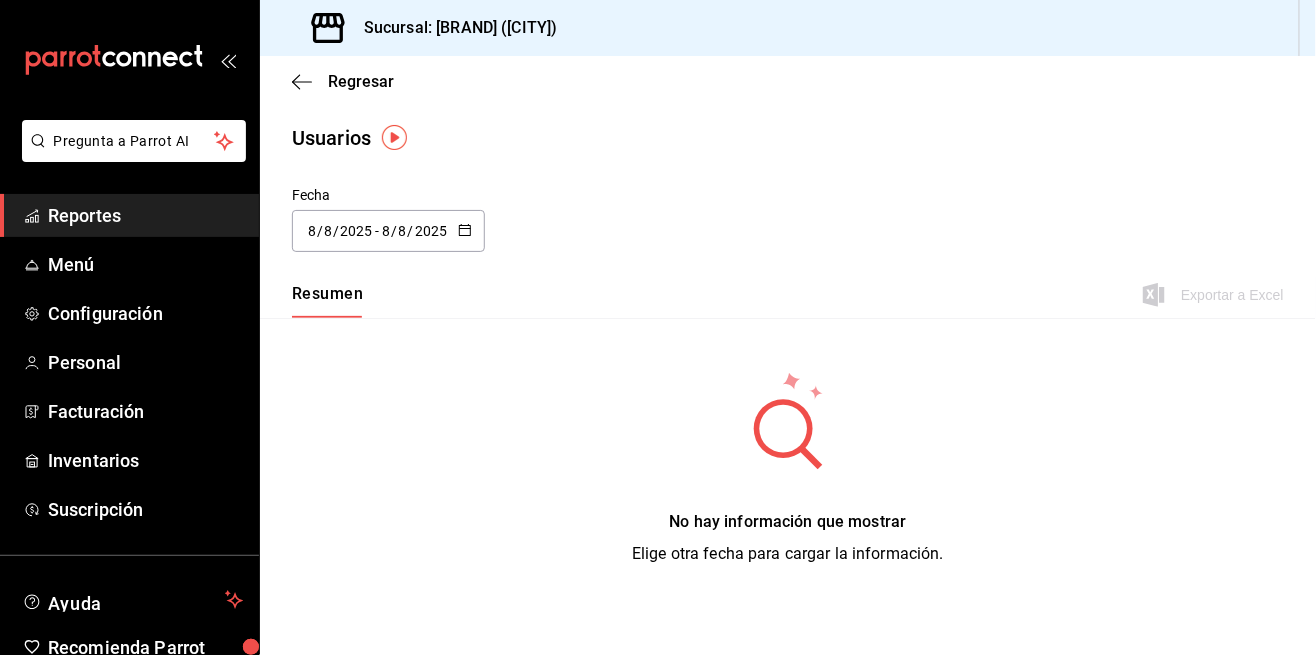 click on "Regresar" at bounding box center [361, 81] 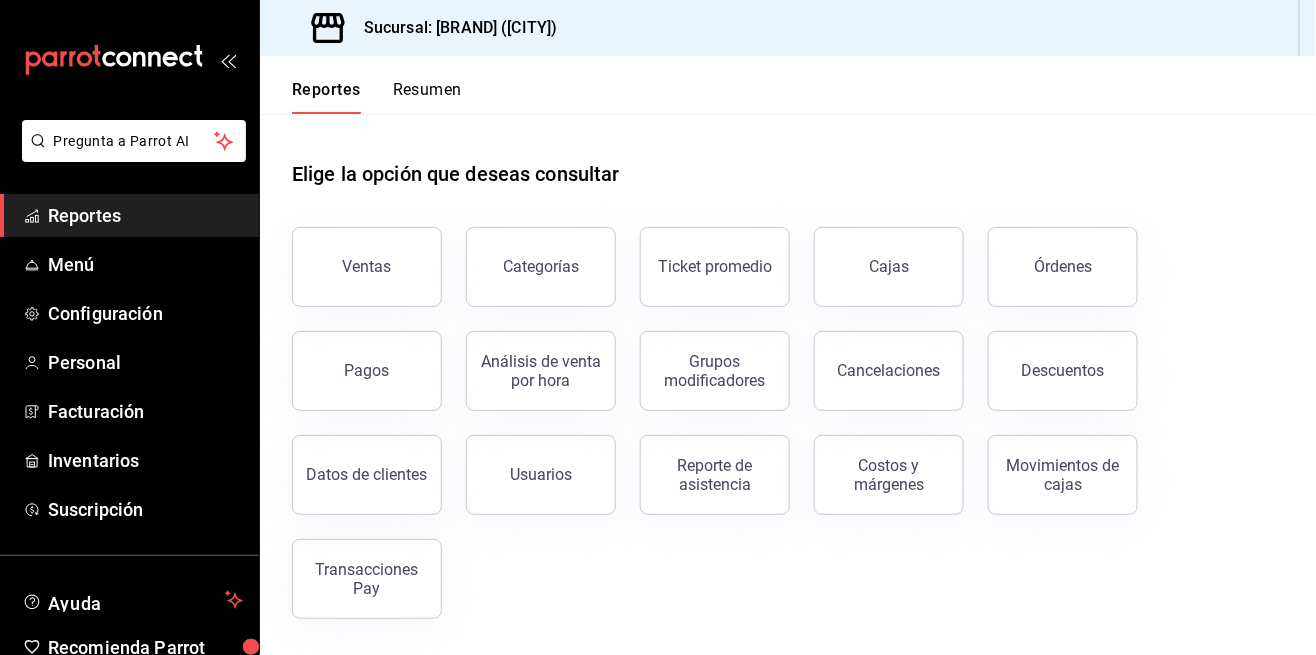 click on "Ventas" at bounding box center (367, 267) 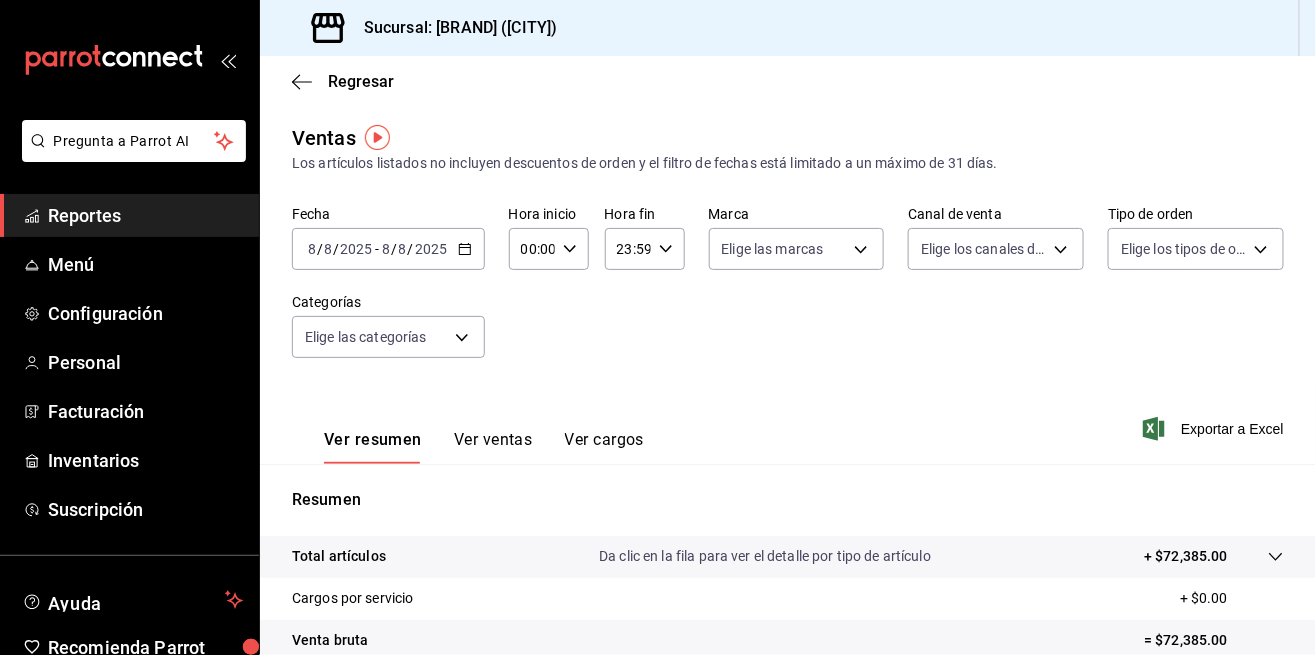 click on "Ver ventas" at bounding box center [493, 447] 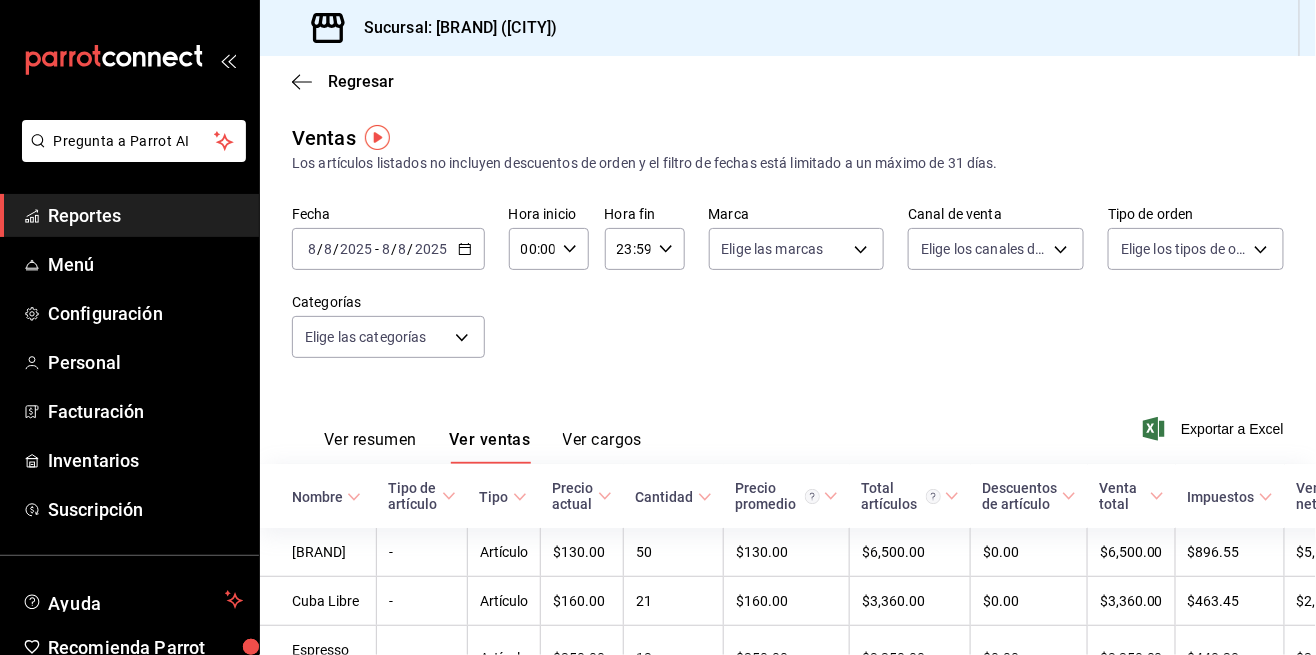 click on "Ver cargos" at bounding box center (603, 447) 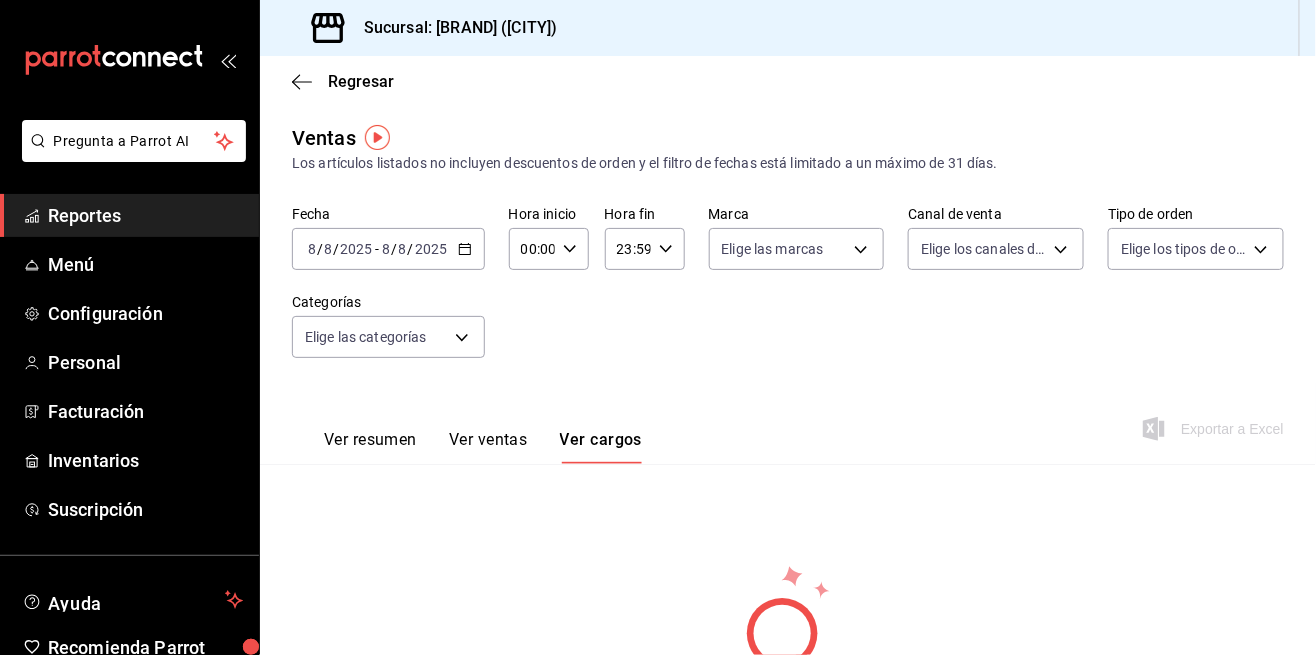 click on "Ver resumen" at bounding box center (370, 447) 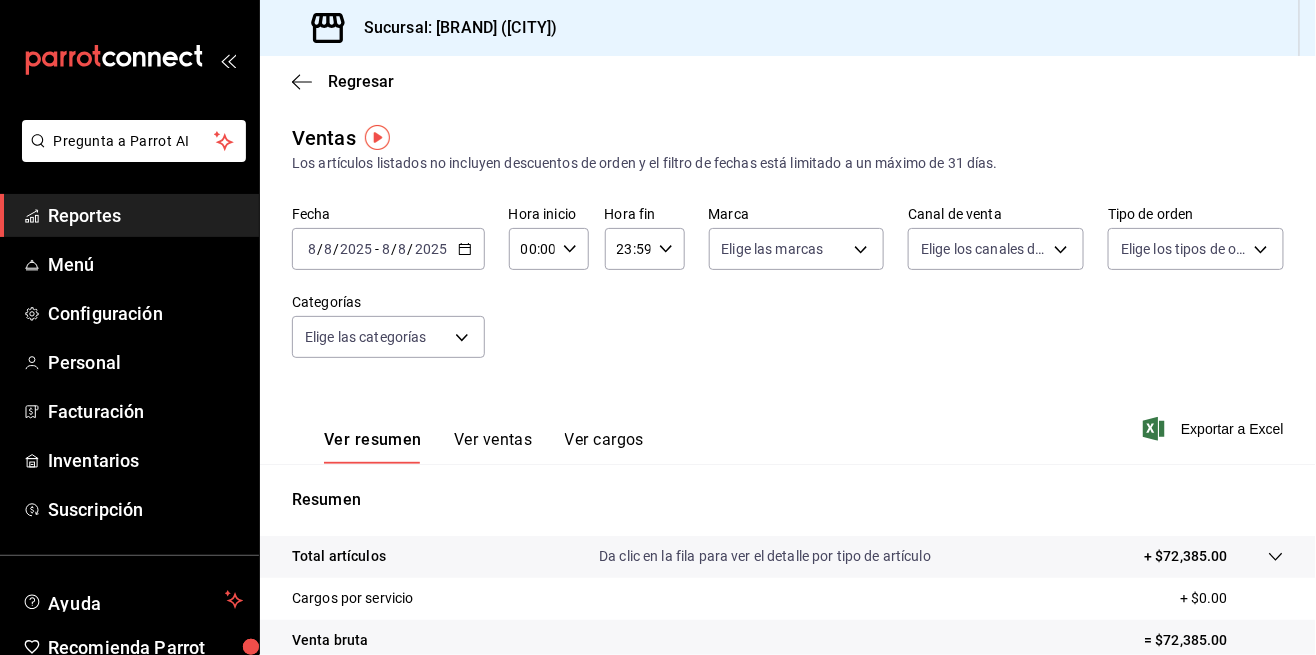 click on "Total artículos Da clic en la fila para ver el detalle por tipo de artículo + $72,385.00" at bounding box center [788, 557] 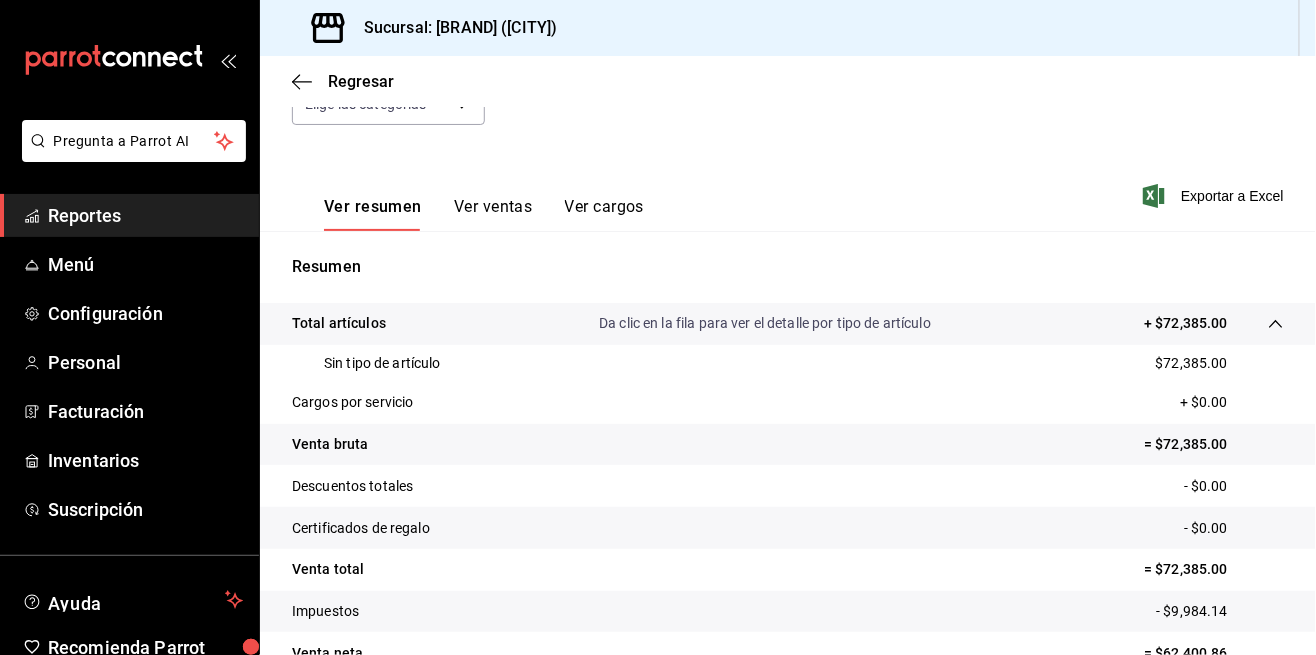 scroll, scrollTop: 244, scrollLeft: 0, axis: vertical 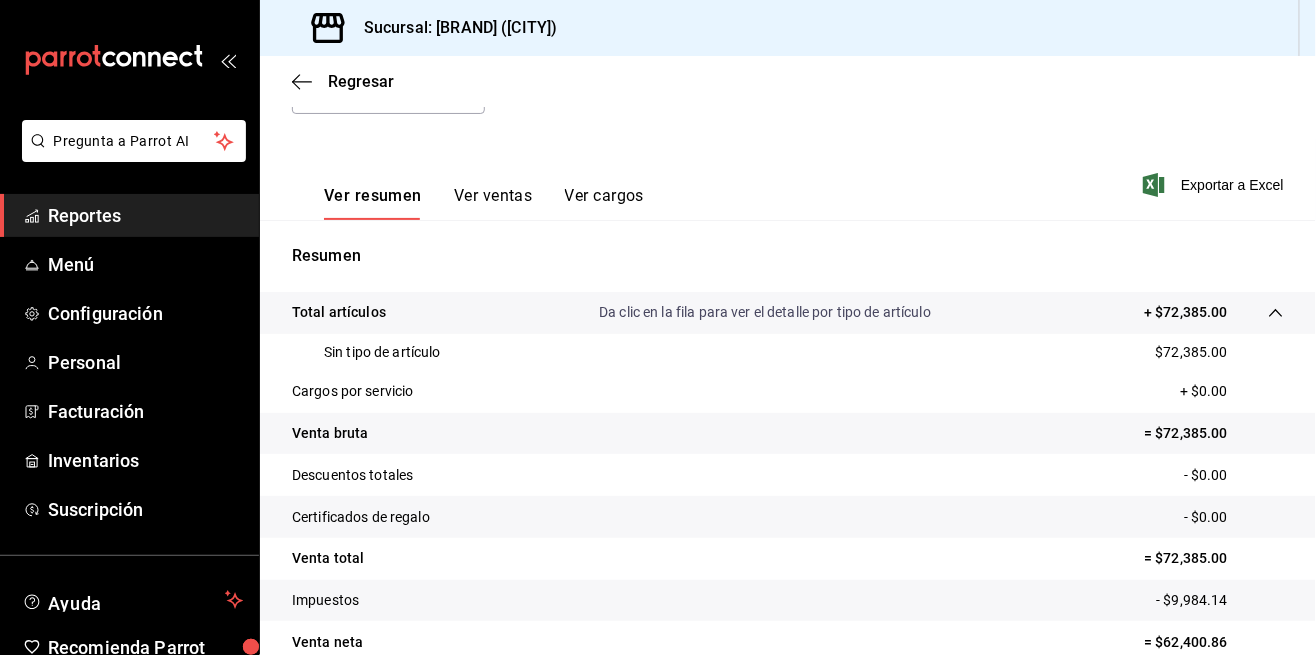 click on "Menú" at bounding box center [145, 264] 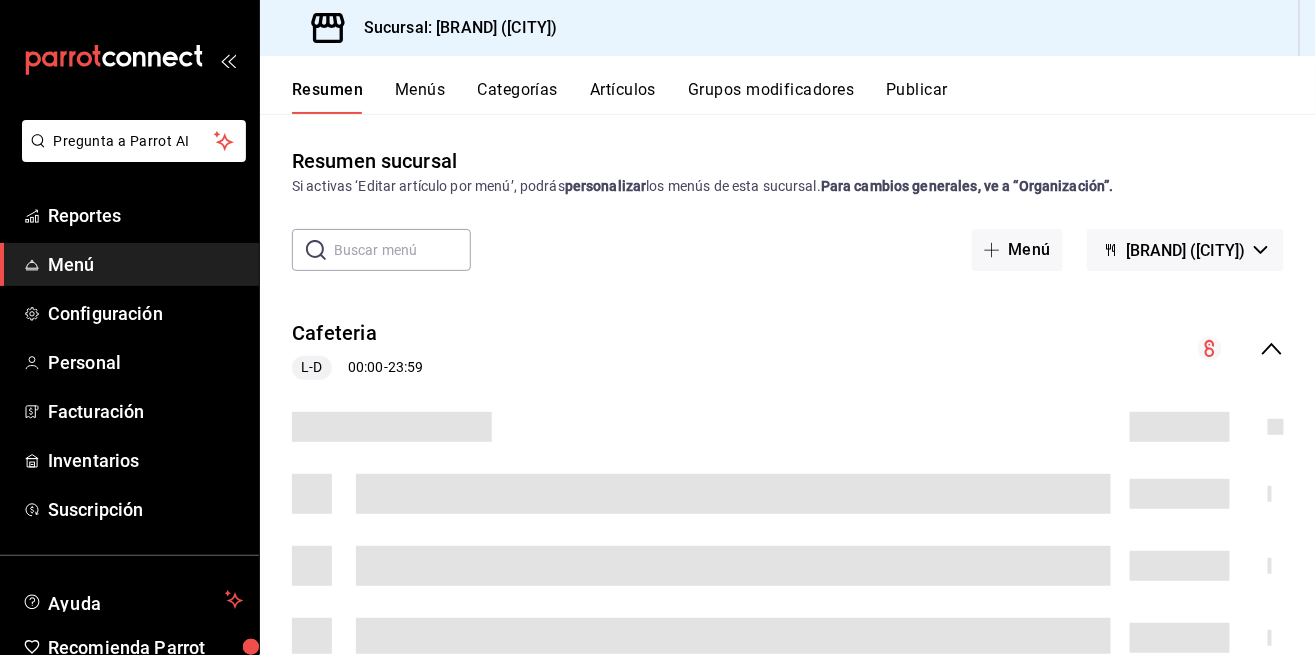 click on "Reportes" at bounding box center [145, 215] 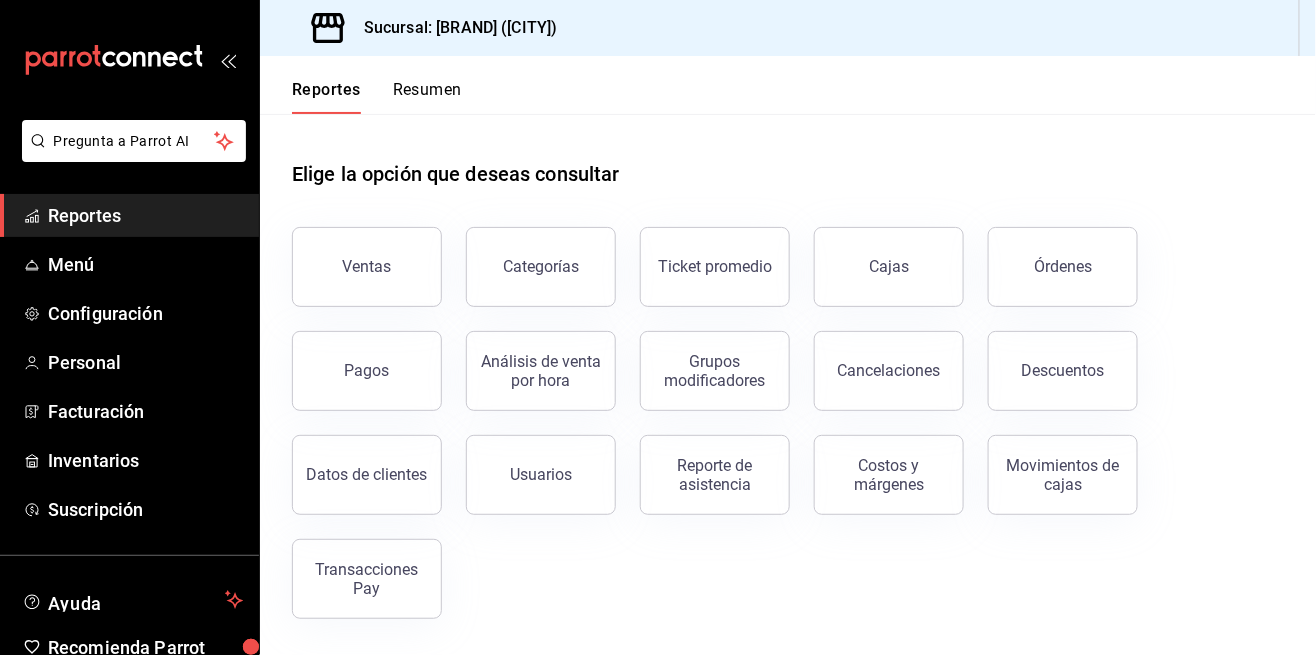 click on "Ticket promedio" at bounding box center (715, 267) 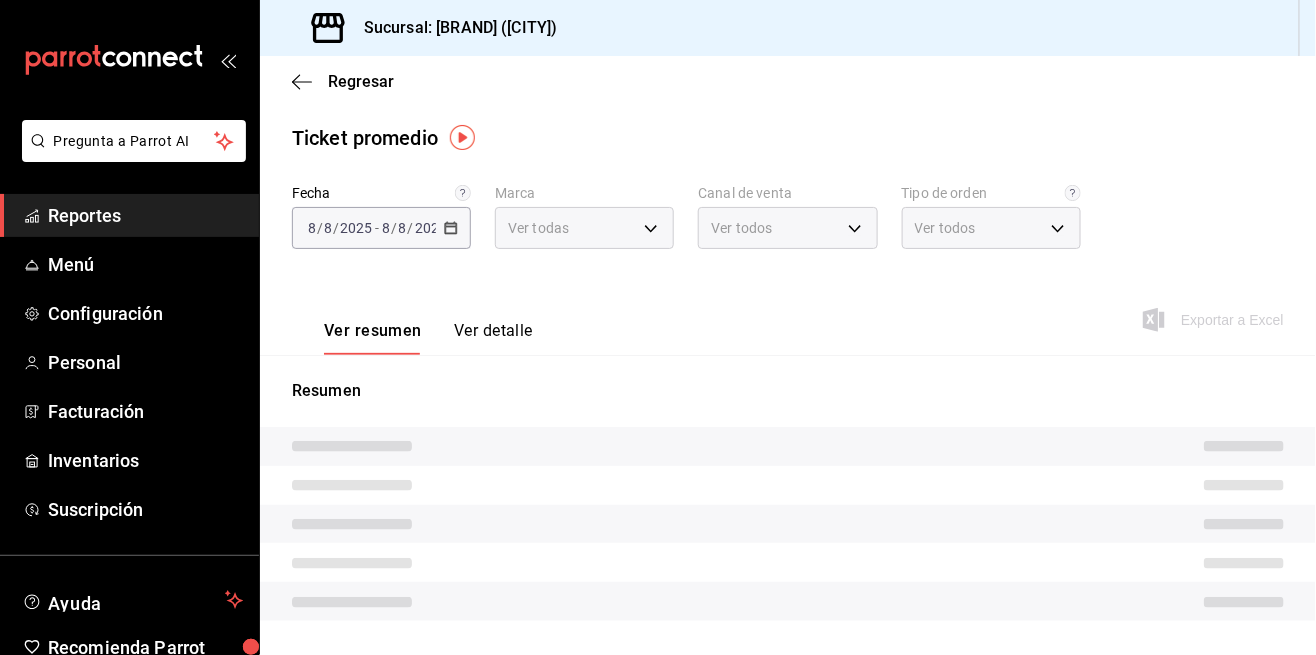 type on "4d408d16-bc9c-4ff1-8f8c-f60962f8d219" 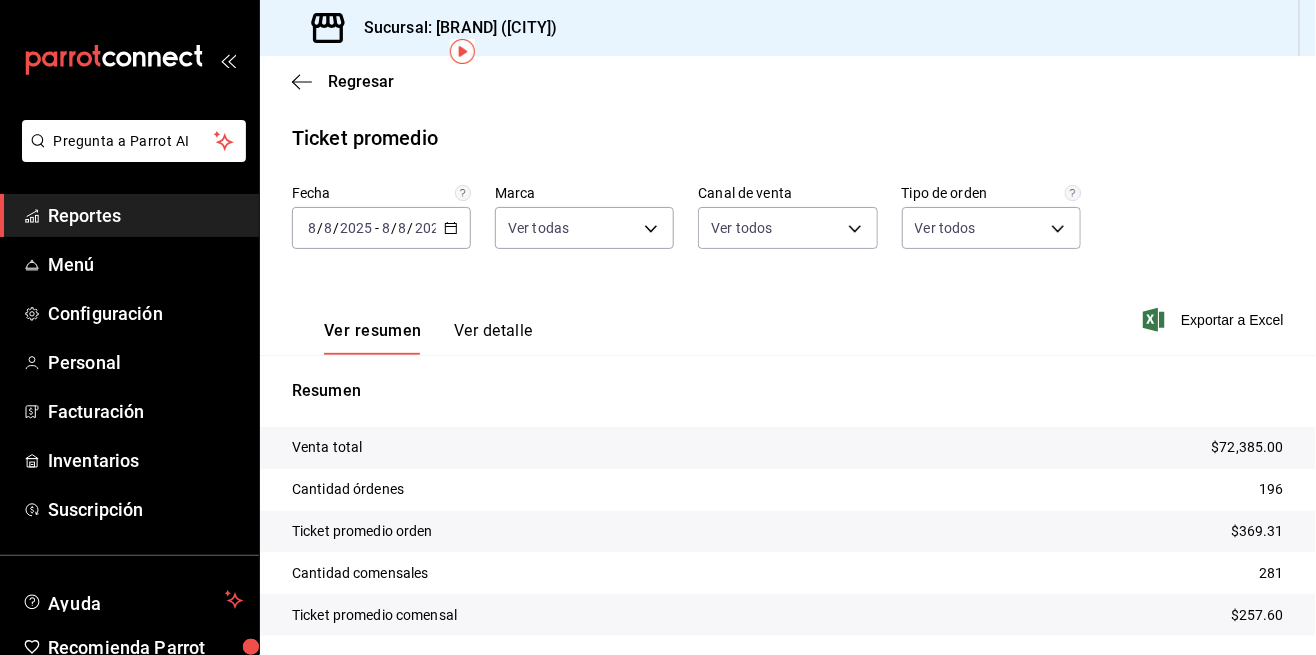 scroll, scrollTop: 96, scrollLeft: 0, axis: vertical 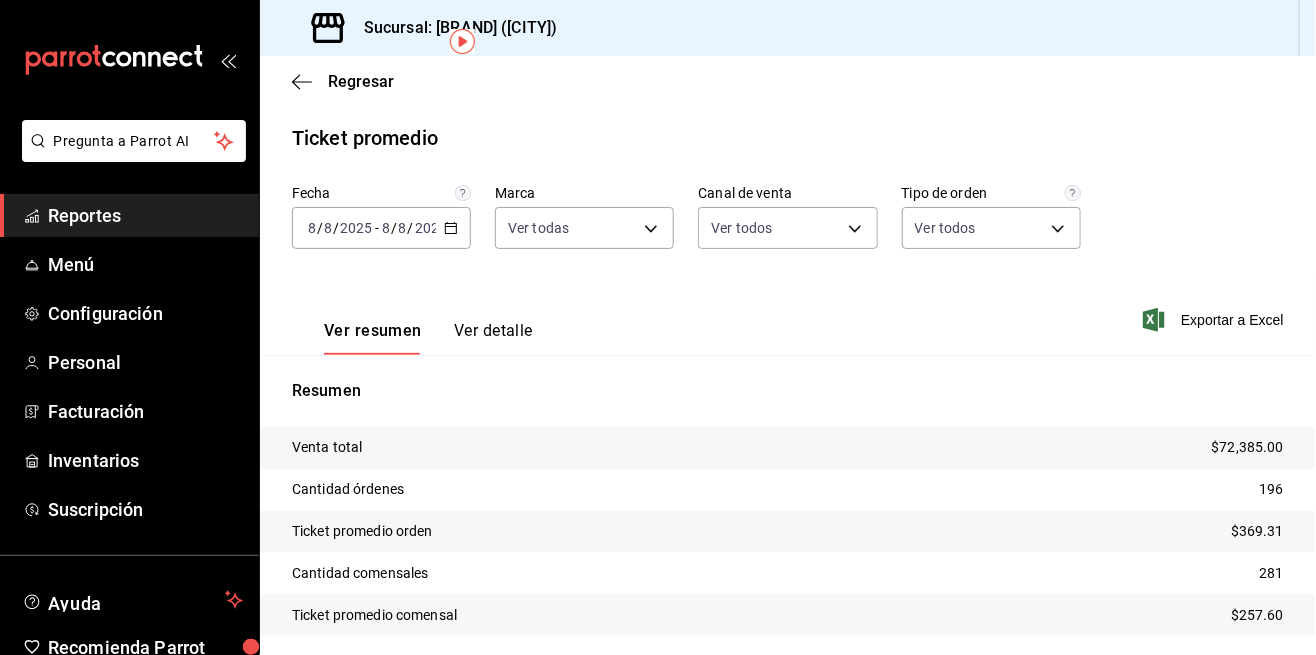 click on "Ver detalle" at bounding box center (493, 338) 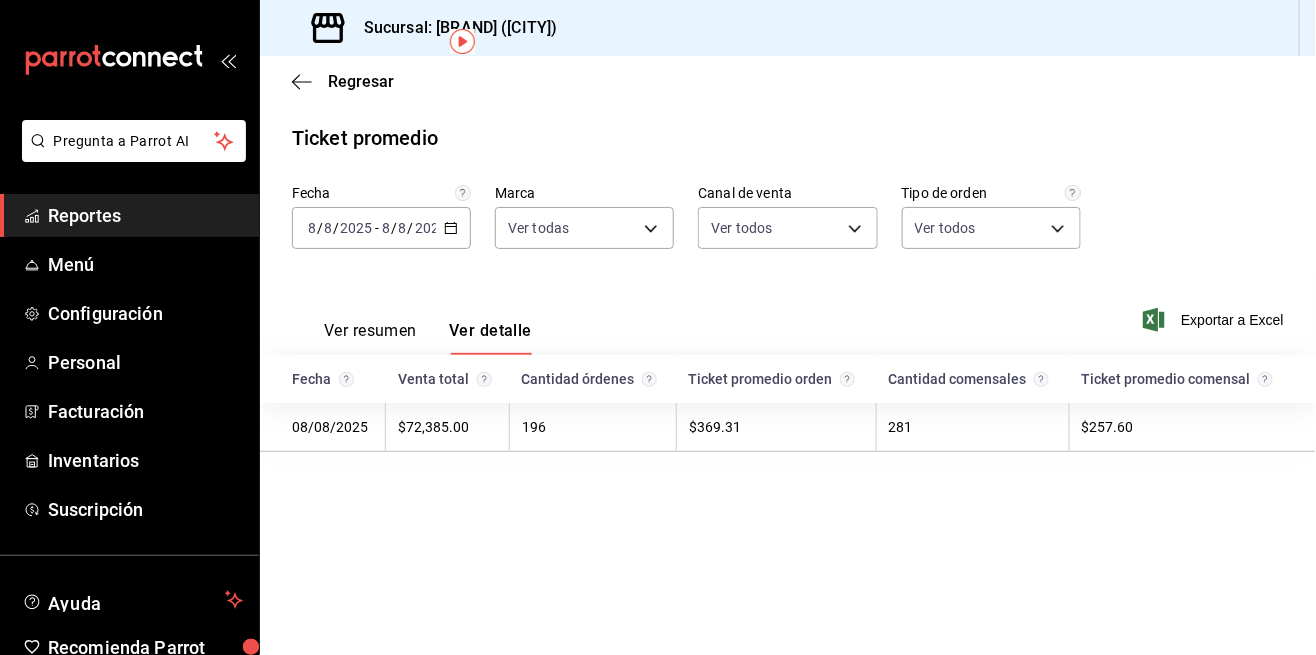 click on "Ver resumen" at bounding box center [370, 338] 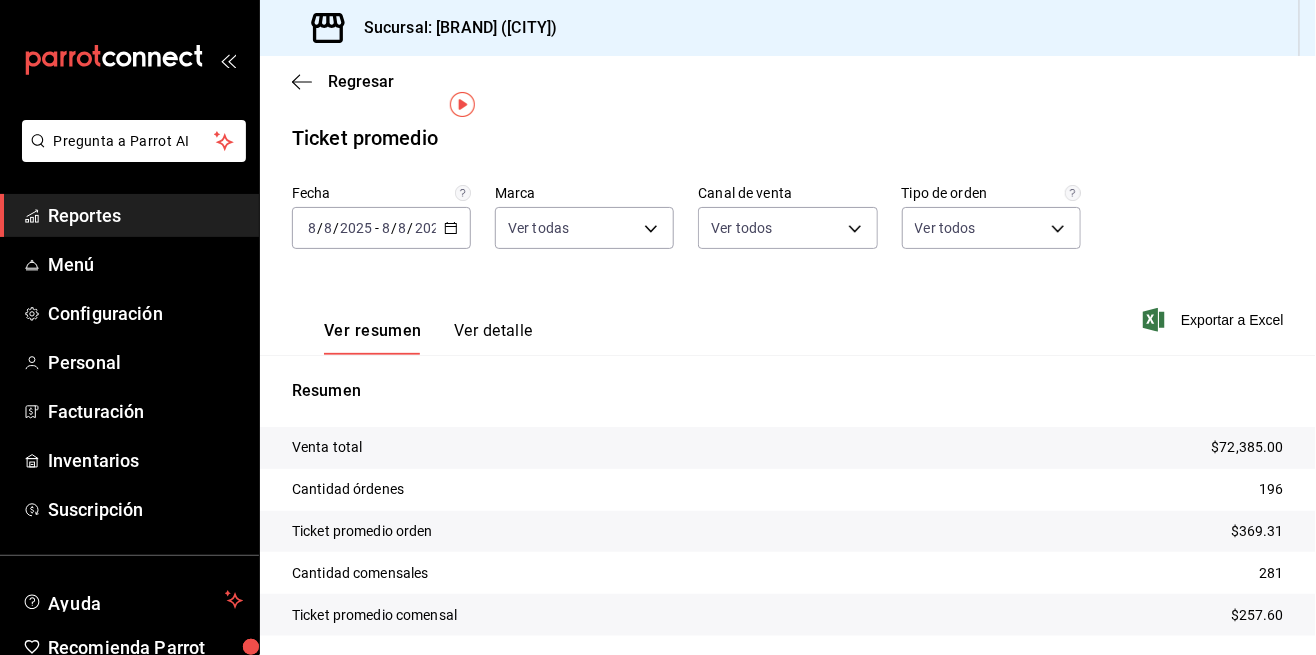scroll, scrollTop: 0, scrollLeft: 0, axis: both 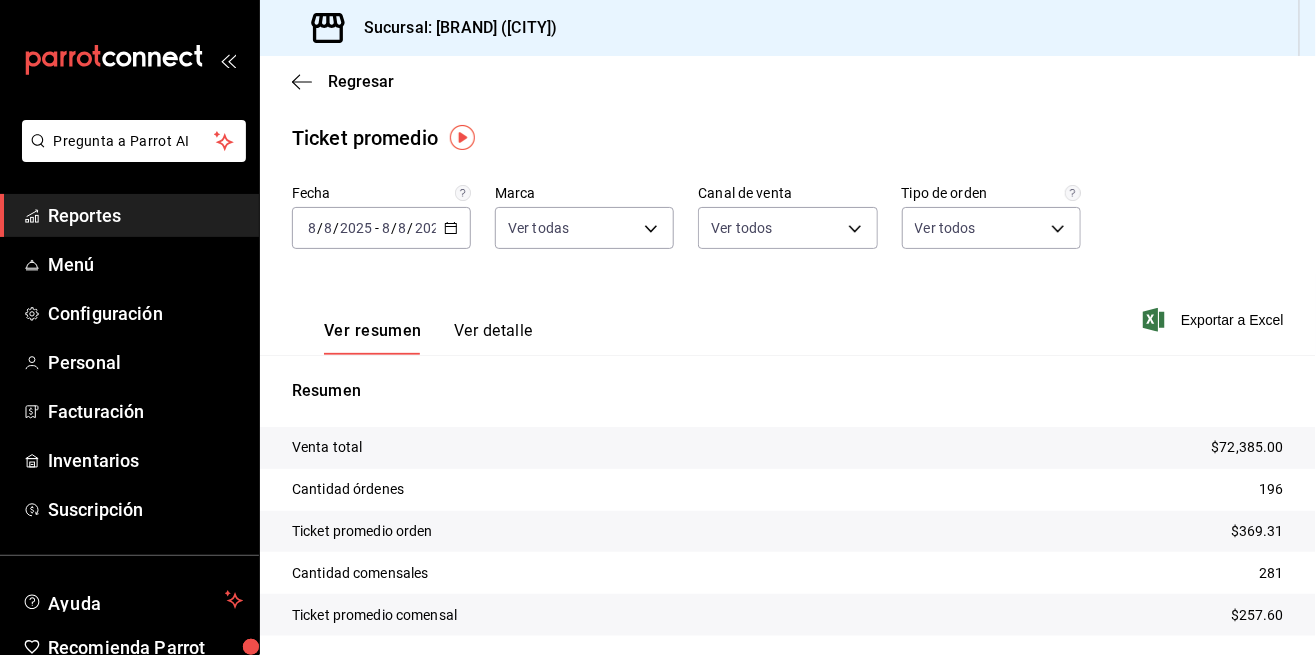 click on "Regresar" at bounding box center [361, 81] 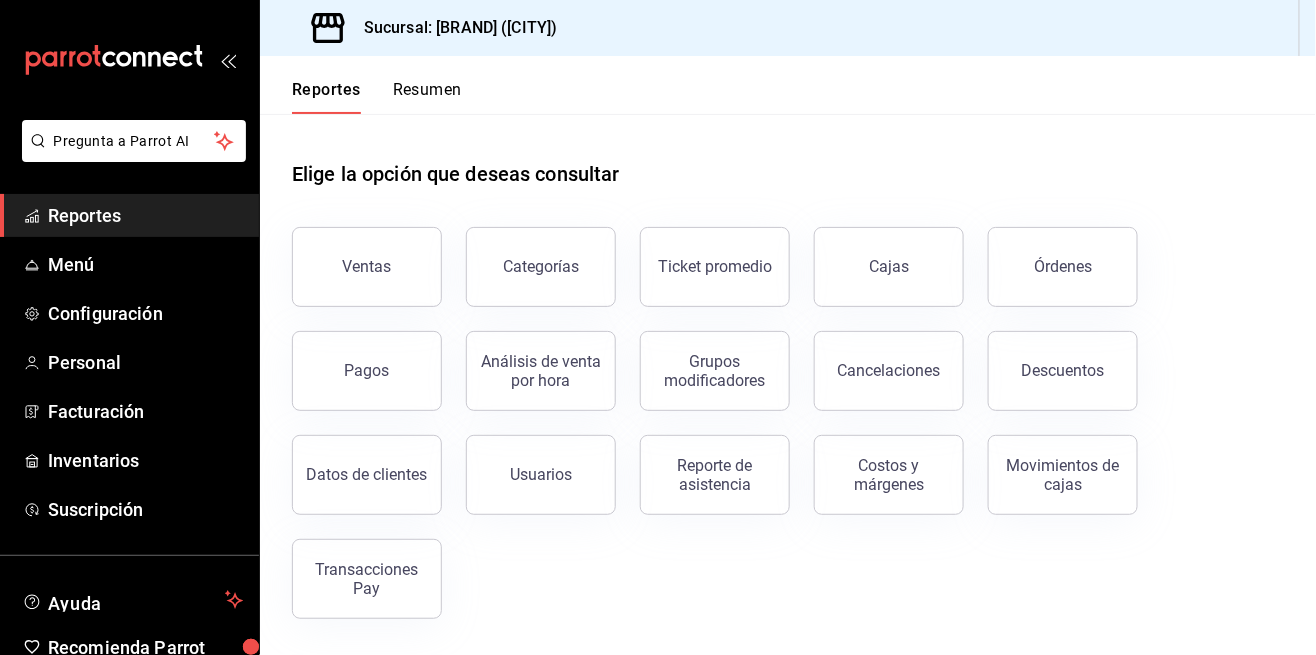 click on "Usuarios" at bounding box center (529, 463) 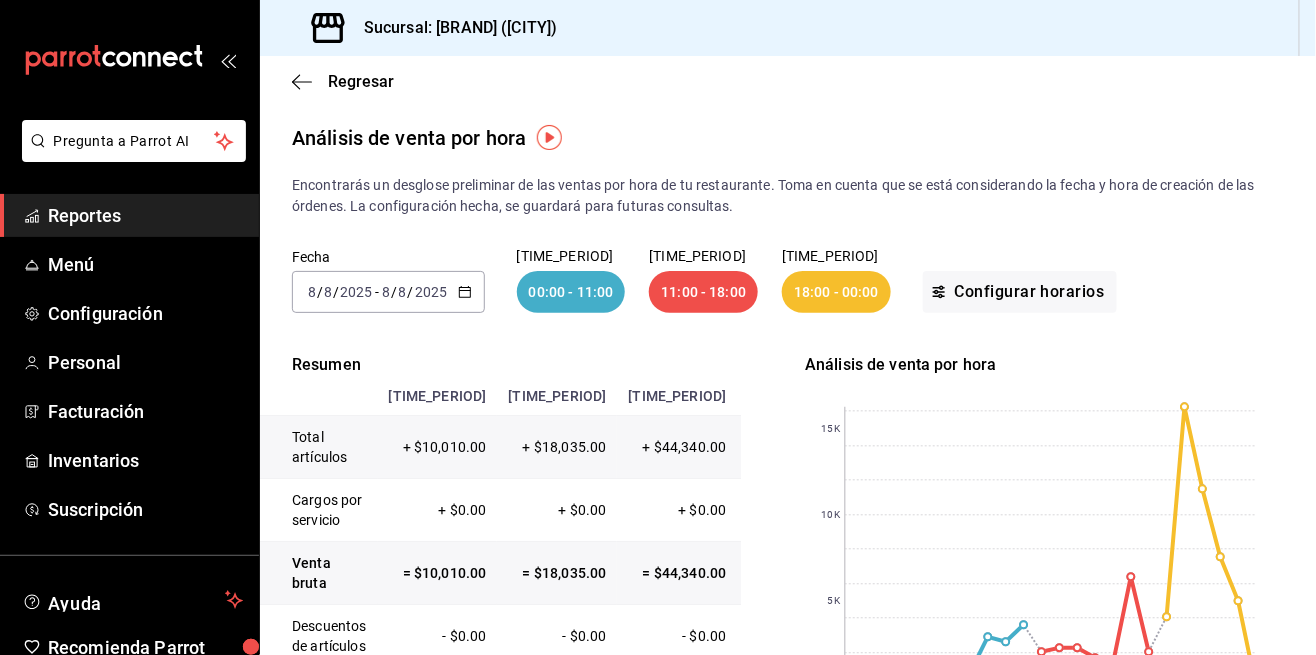 click on "Regresar" at bounding box center (361, 81) 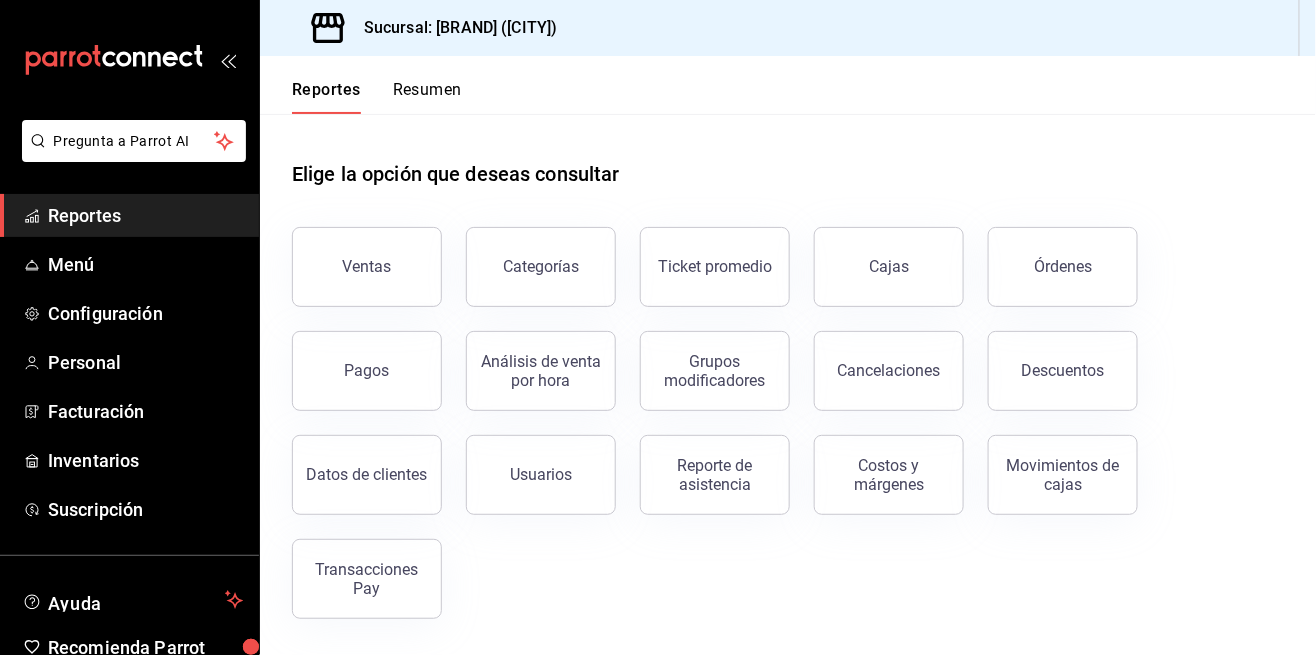 click on "Análisis de venta por hora" at bounding box center (541, 371) 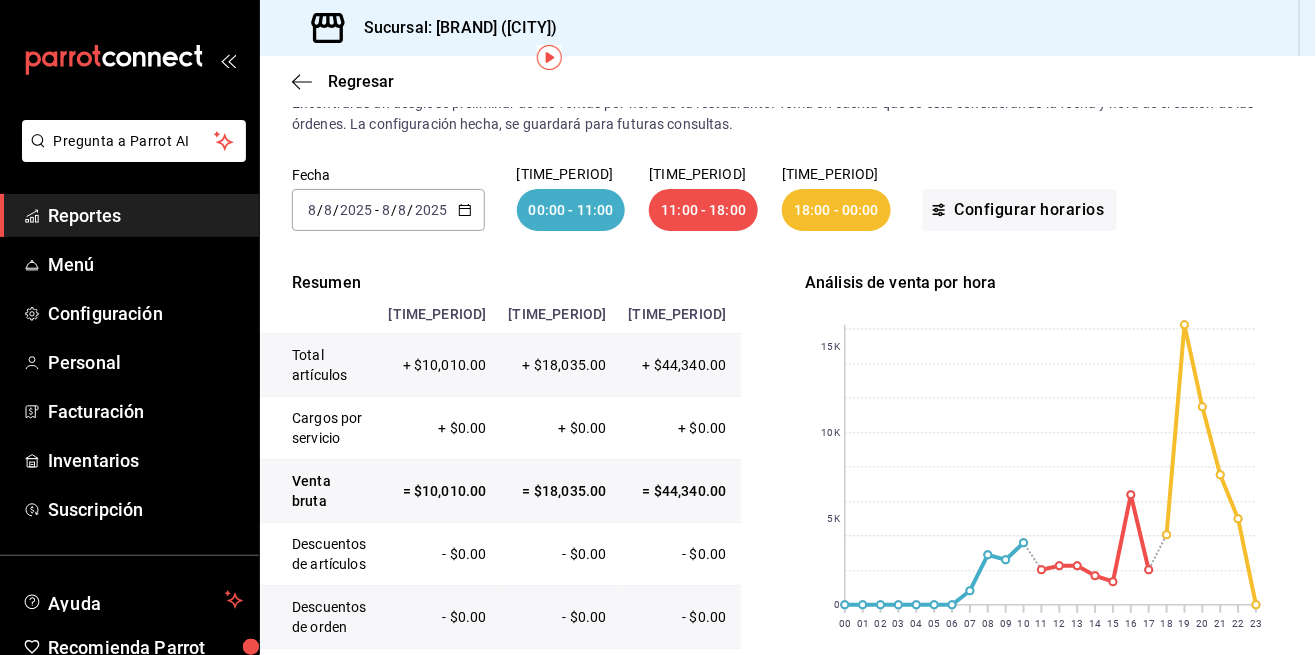 scroll, scrollTop: 75, scrollLeft: 0, axis: vertical 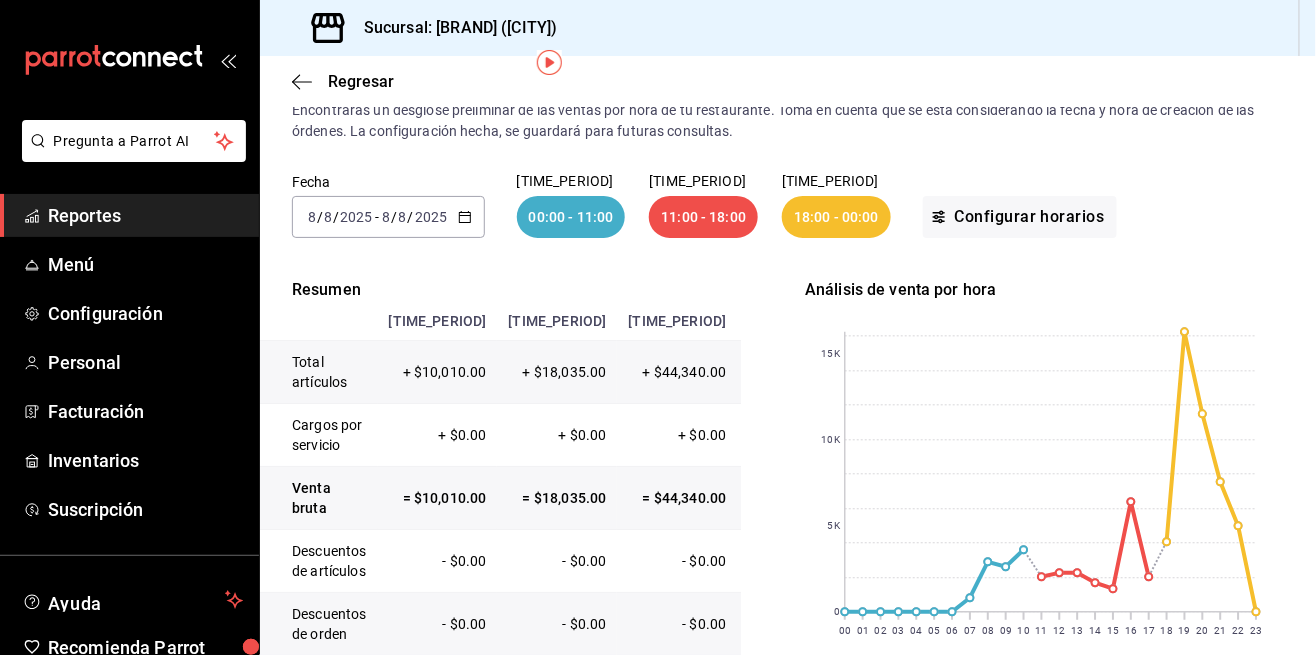 click on "Regresar" at bounding box center (788, 81) 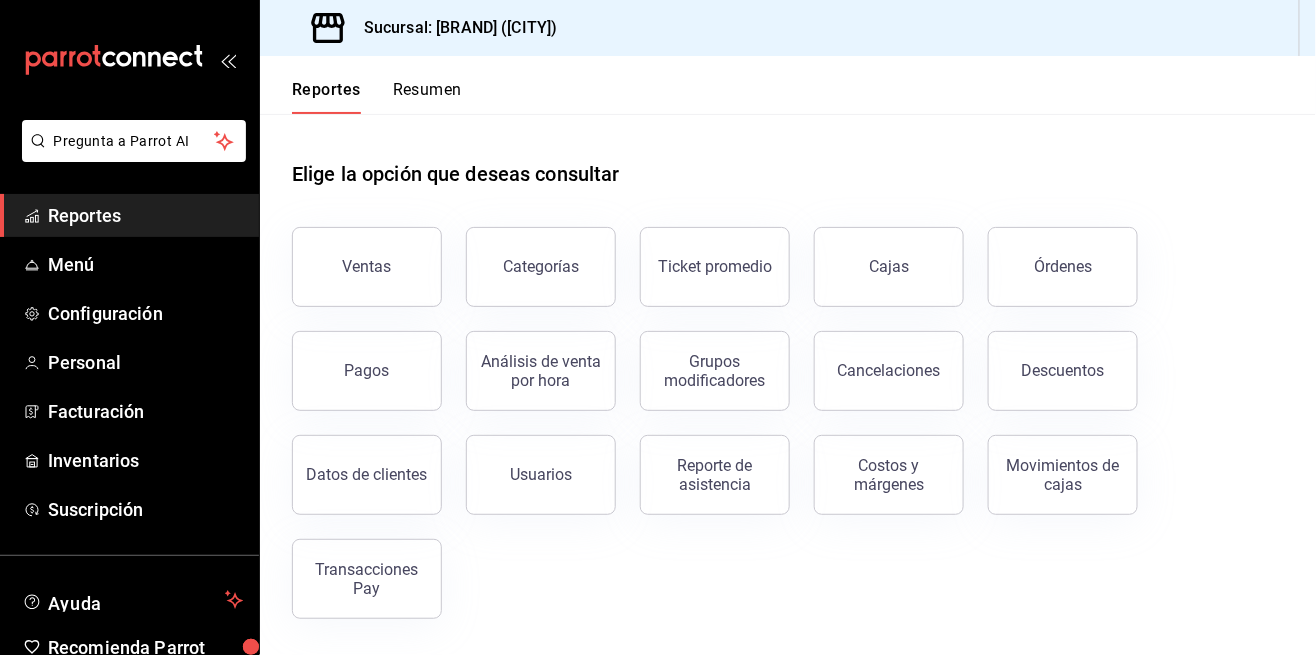 click on "Cajas" at bounding box center [889, 267] 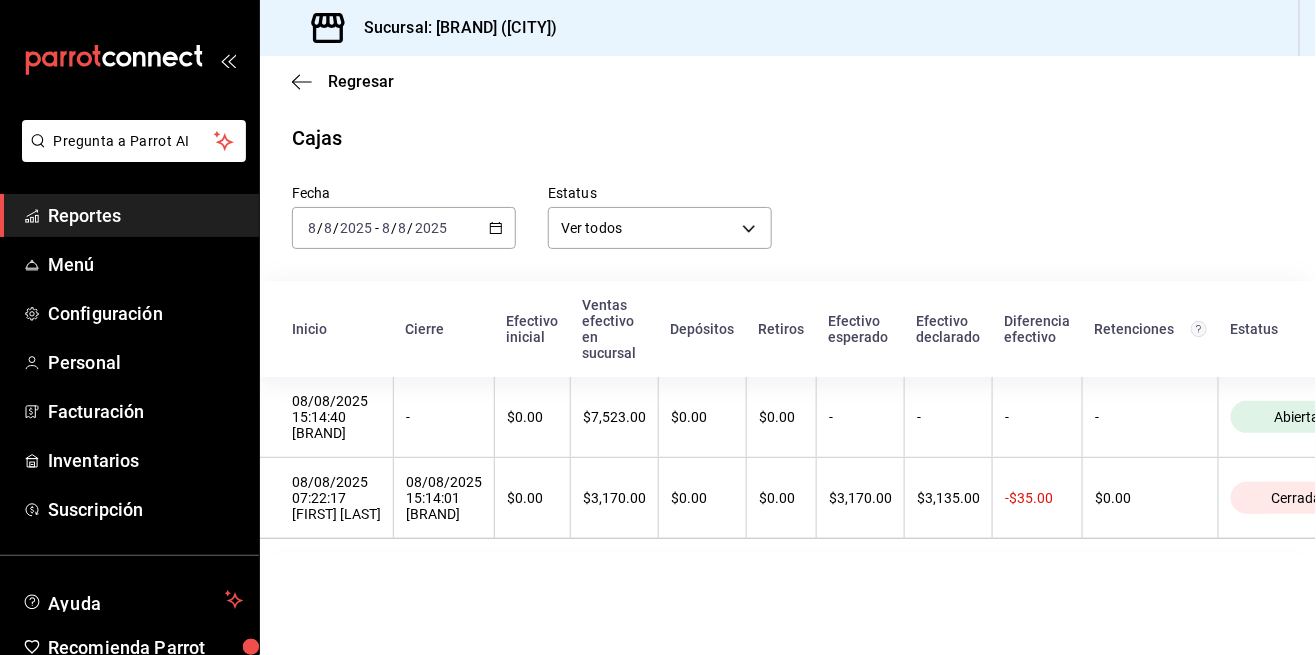 click on "$7,523.00" at bounding box center (614, 417) 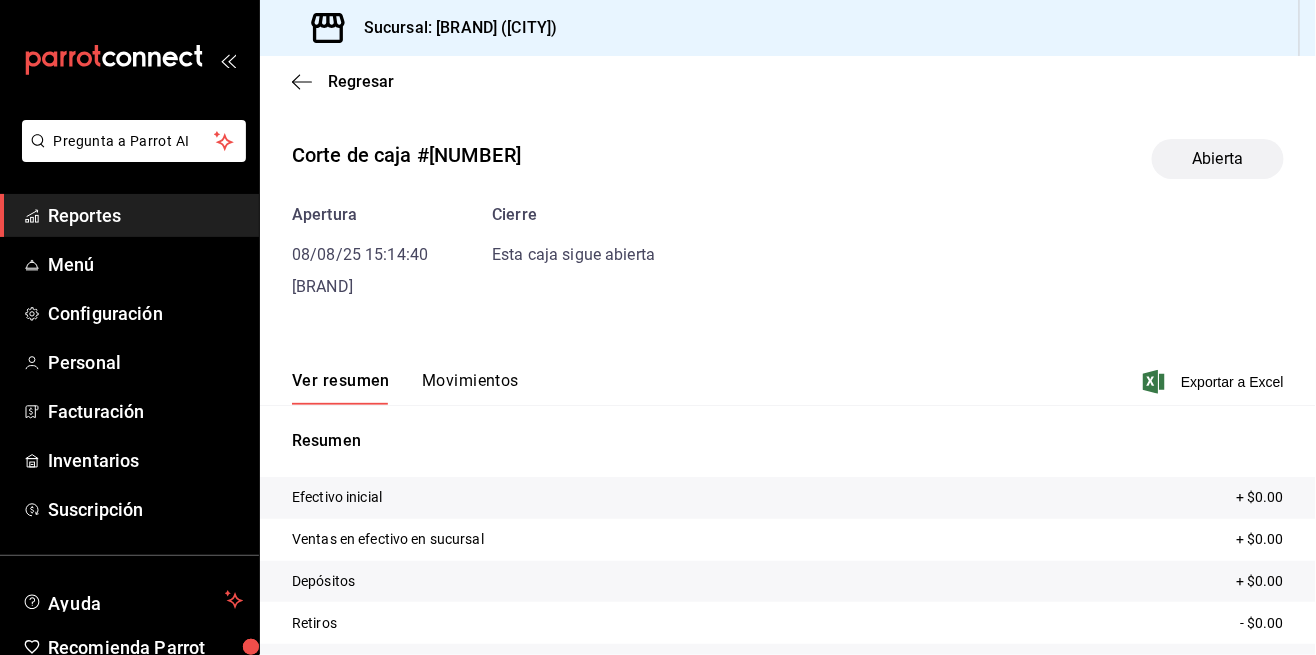 click on "Movimientos" at bounding box center (470, 388) 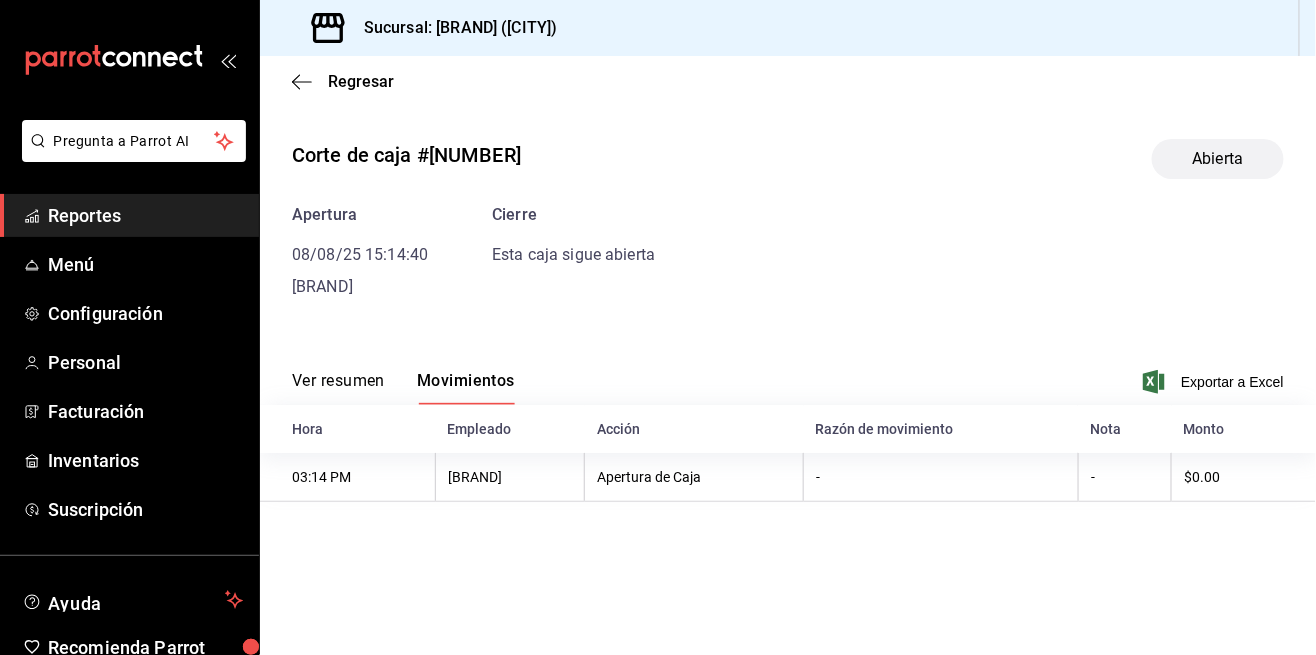 click on "Regresar" at bounding box center [361, 81] 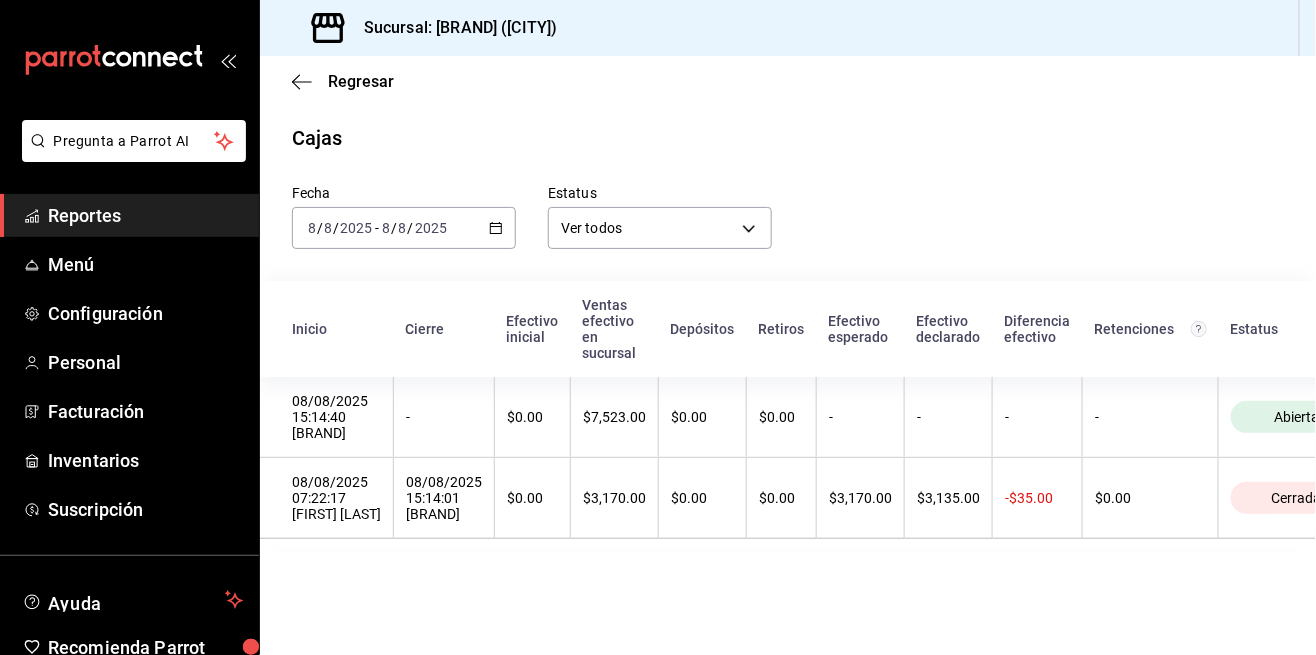 click on "Reportes" at bounding box center (145, 215) 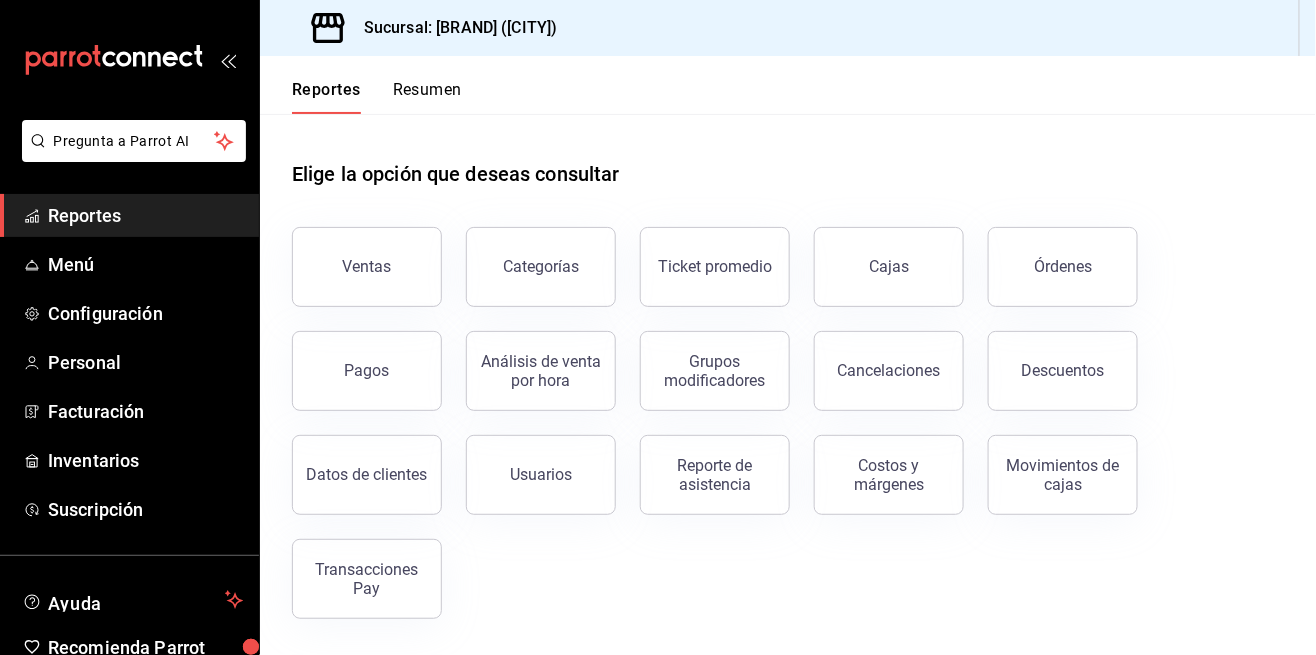 click on "Ventas" at bounding box center (367, 266) 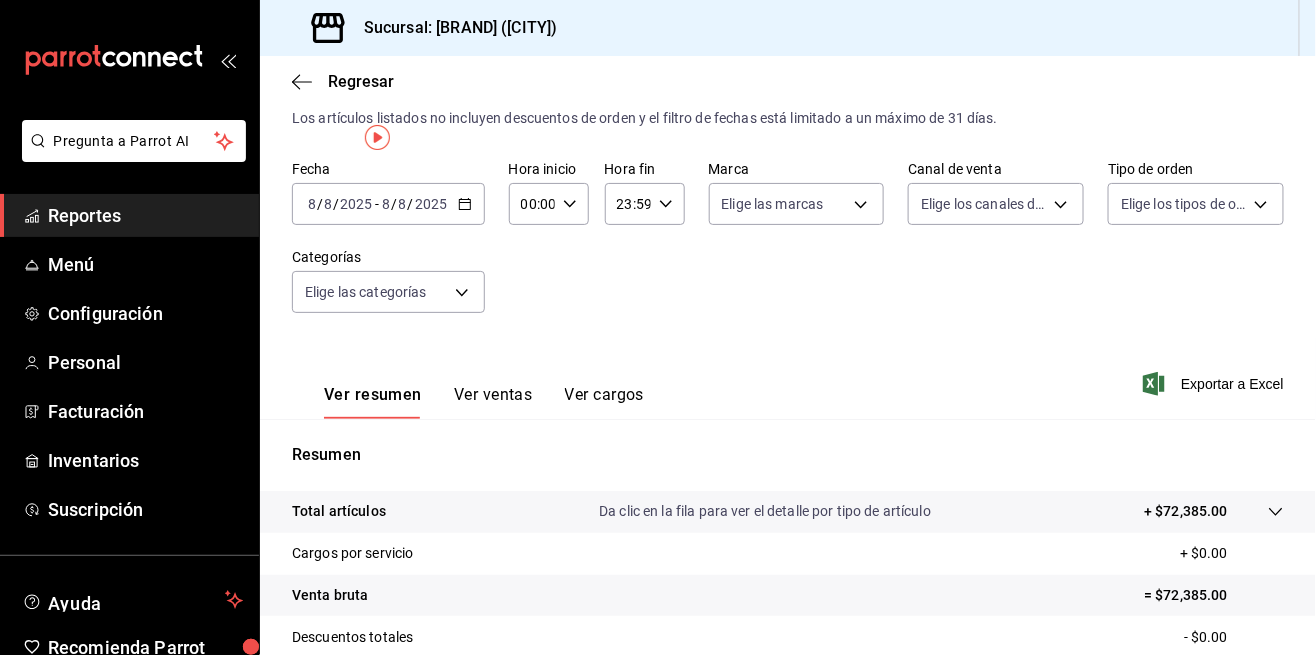 scroll, scrollTop: 0, scrollLeft: 0, axis: both 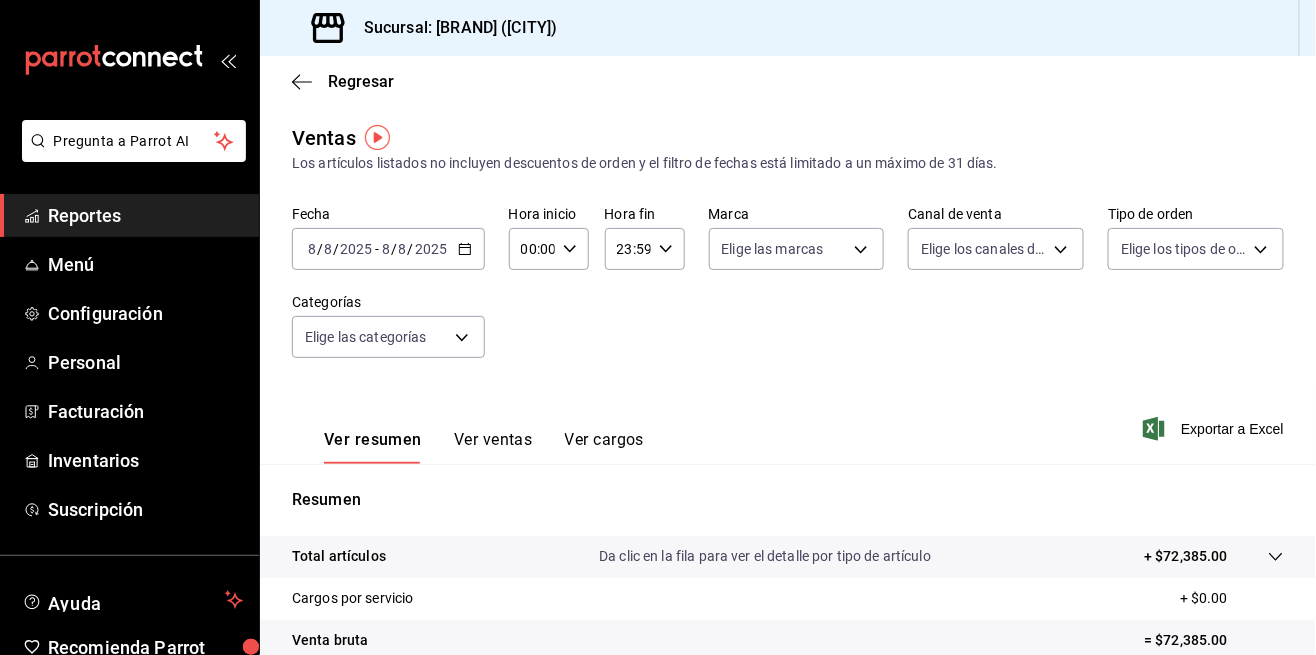 click on "Ver cargos" at bounding box center (605, 447) 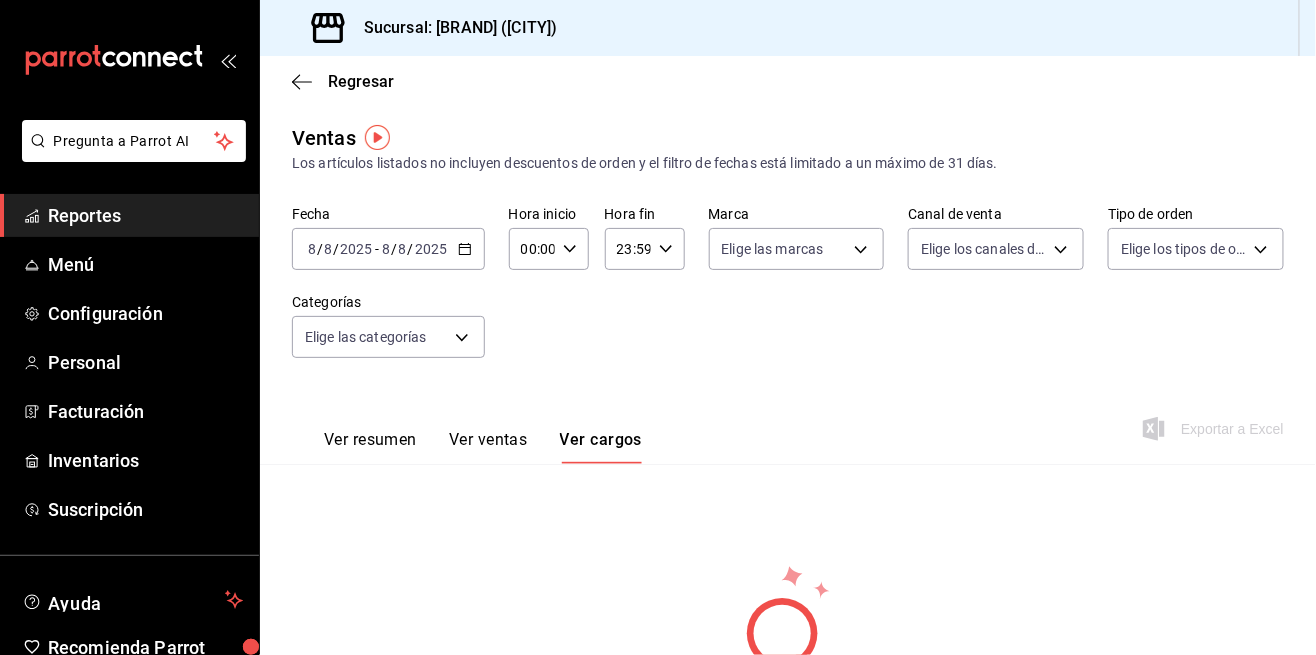 click on "Ver resumen" at bounding box center (370, 447) 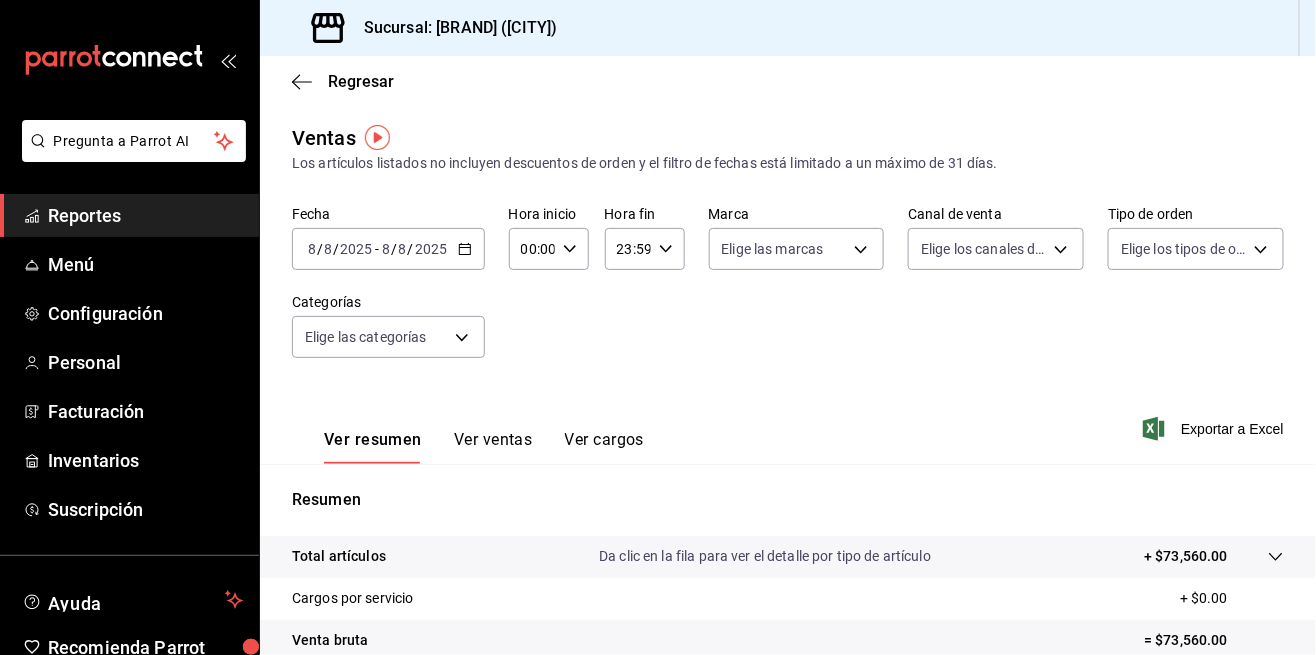 click on "Regresar" at bounding box center (361, 81) 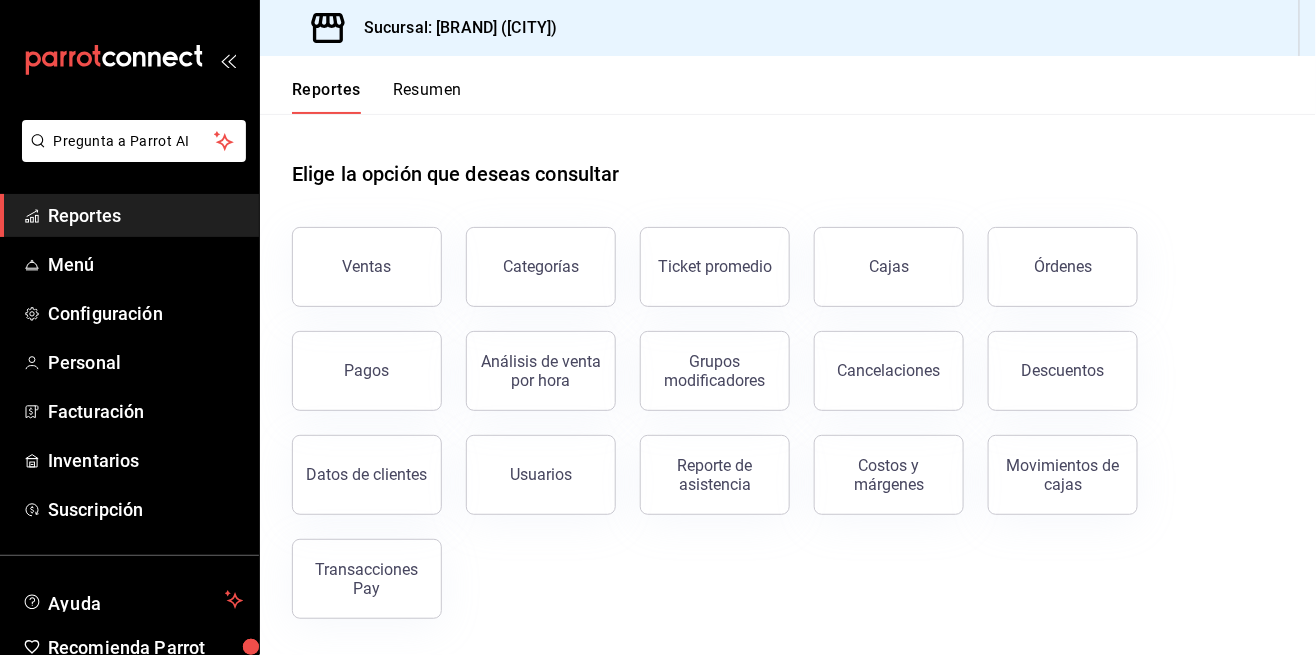 click on "Personal" at bounding box center [145, 362] 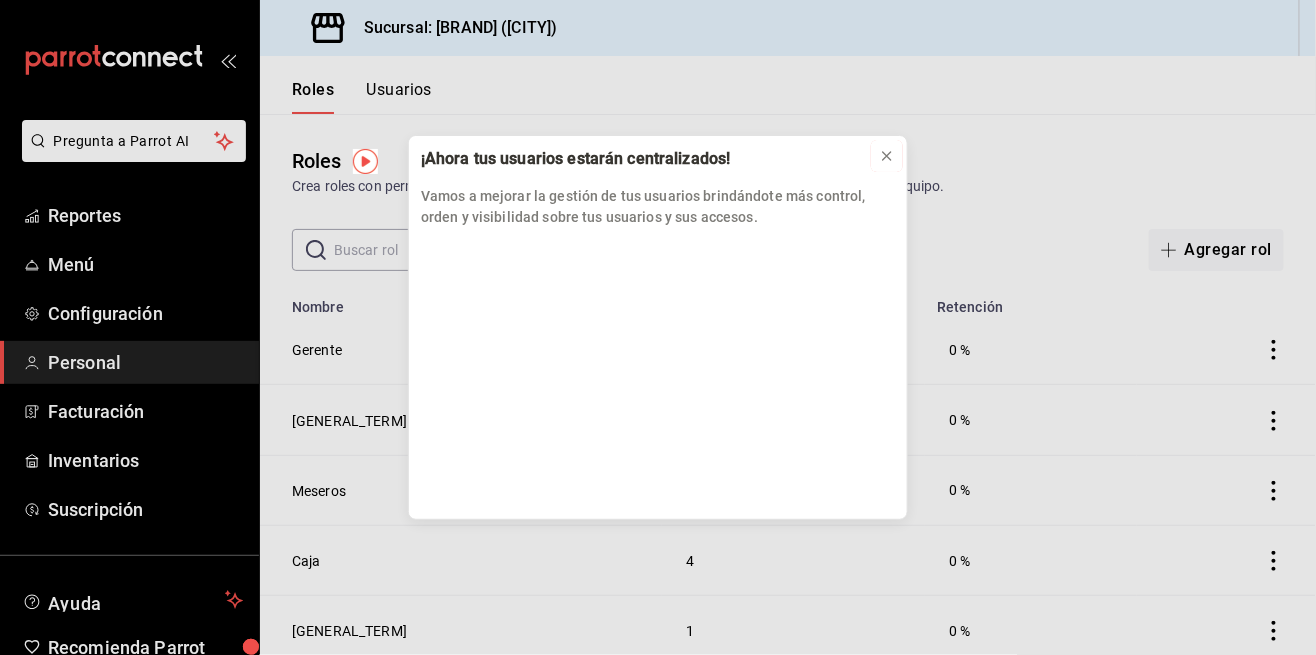 click 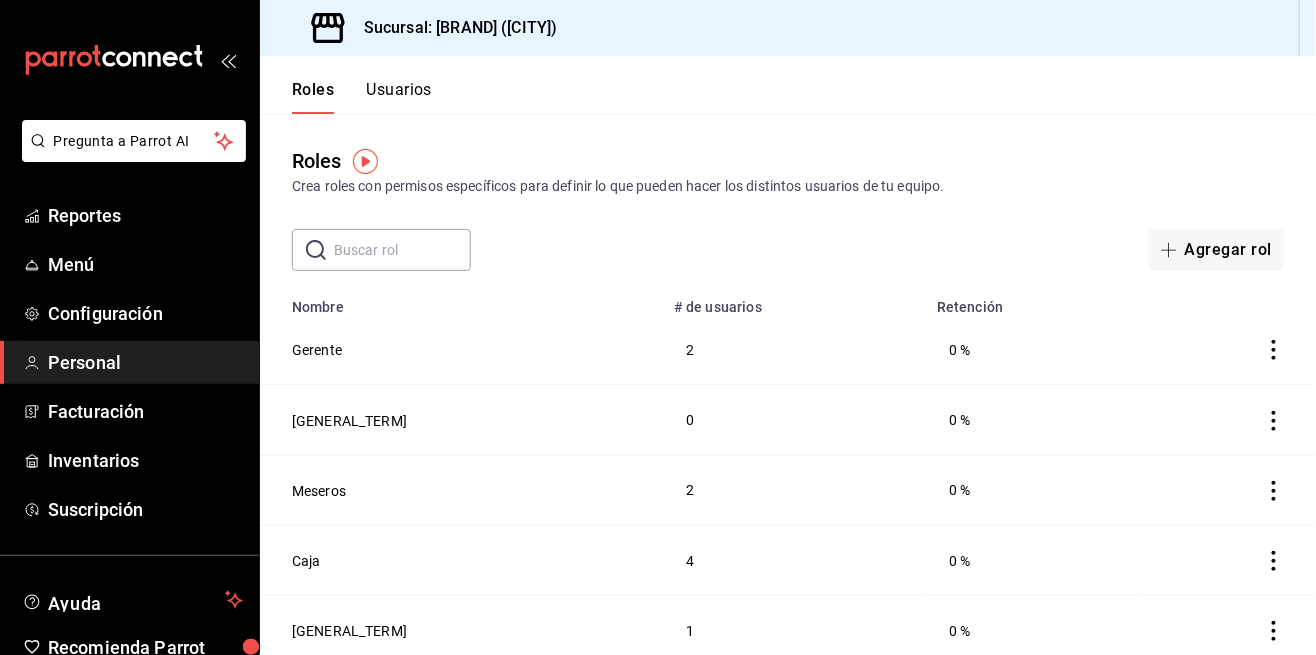 click on "Reportes" at bounding box center [145, 215] 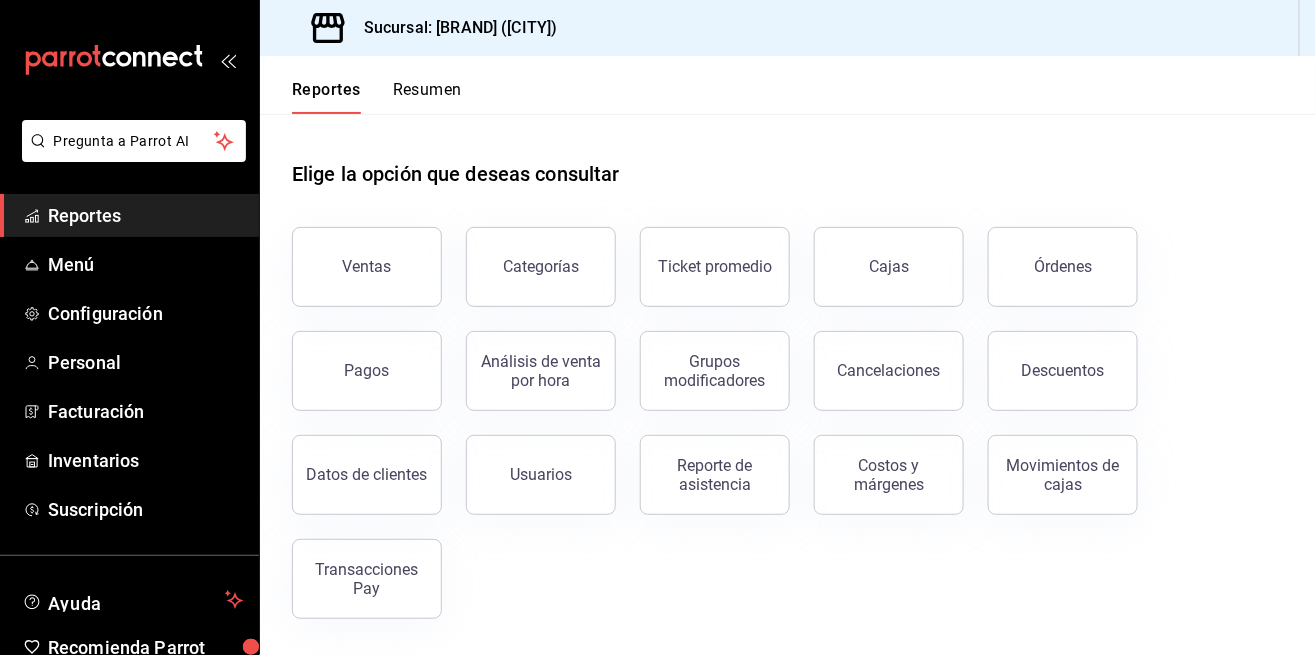 click on "Resumen" at bounding box center (427, 97) 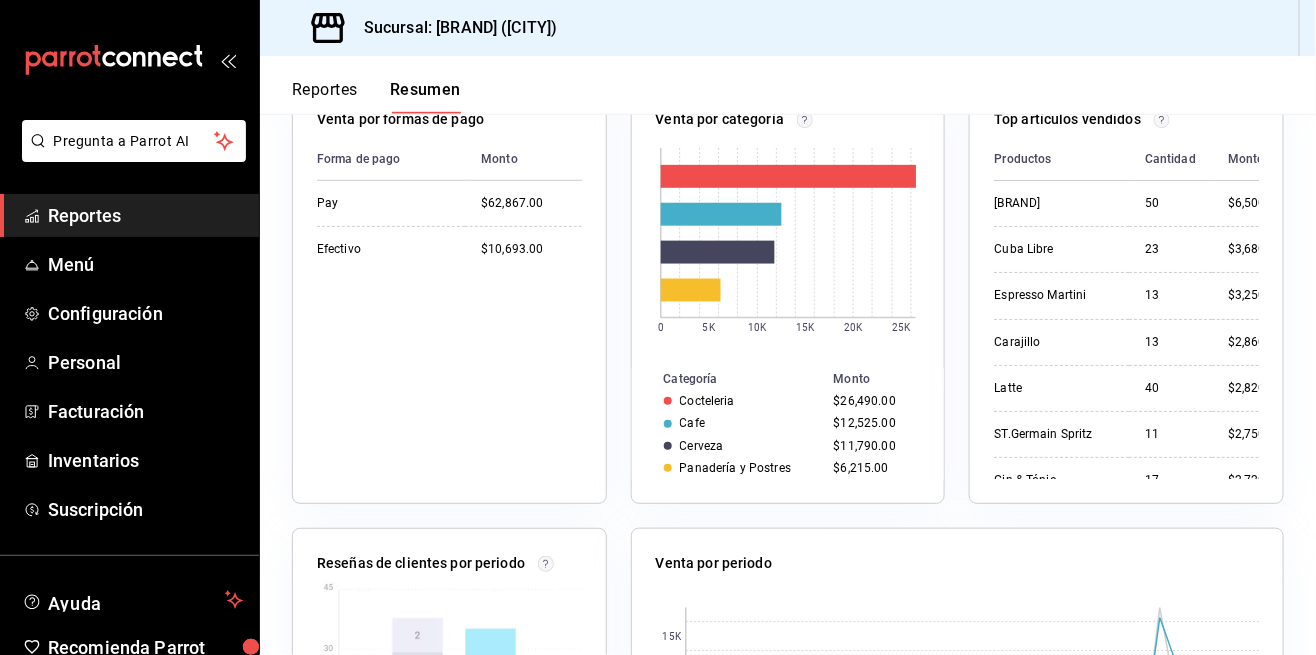 scroll, scrollTop: 393, scrollLeft: 0, axis: vertical 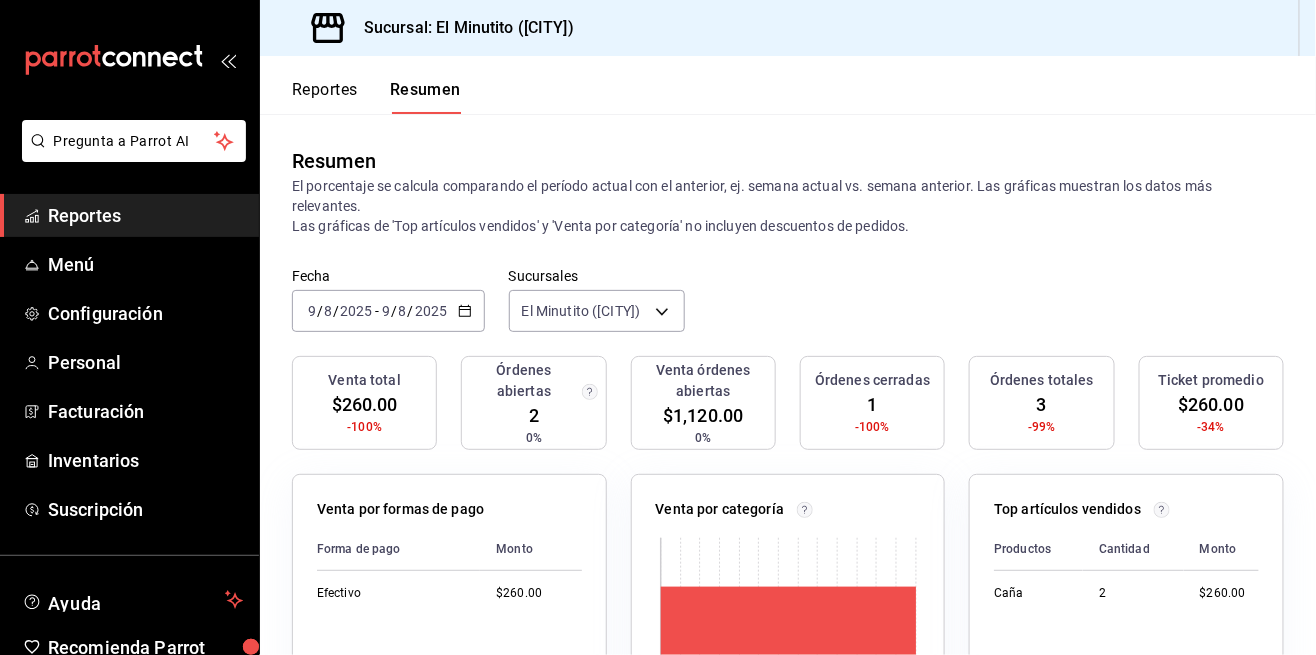 click 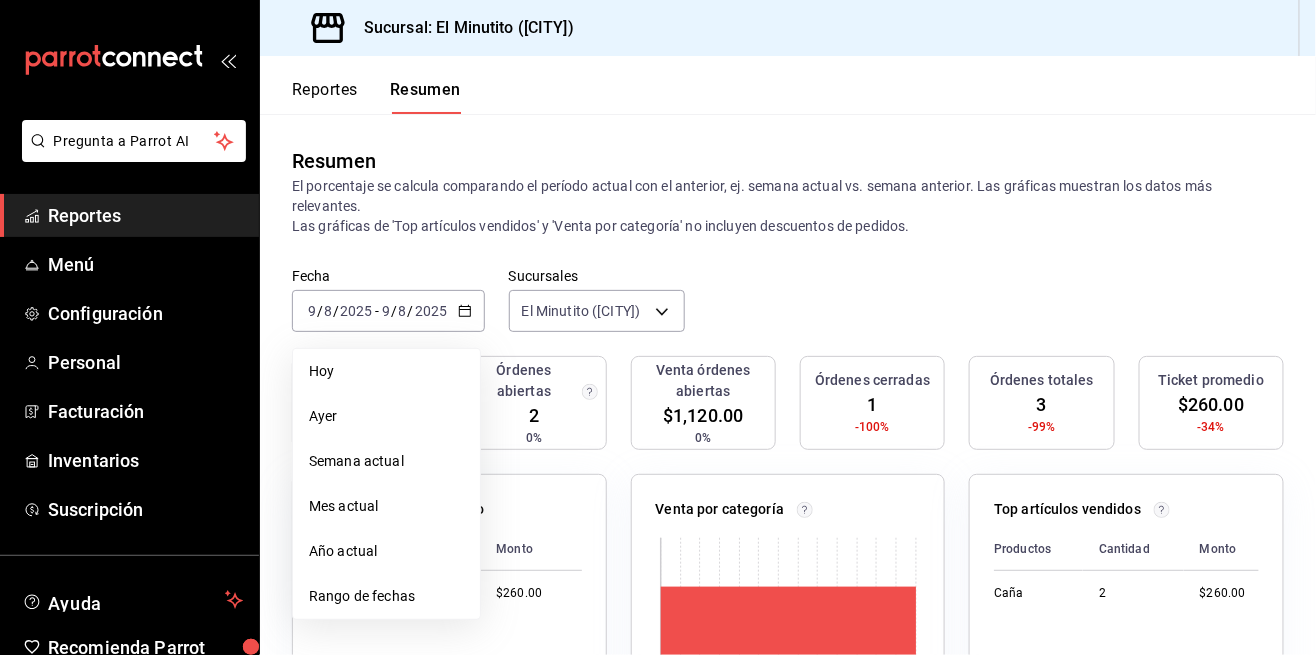 click on "Rango de fechas" at bounding box center [386, 596] 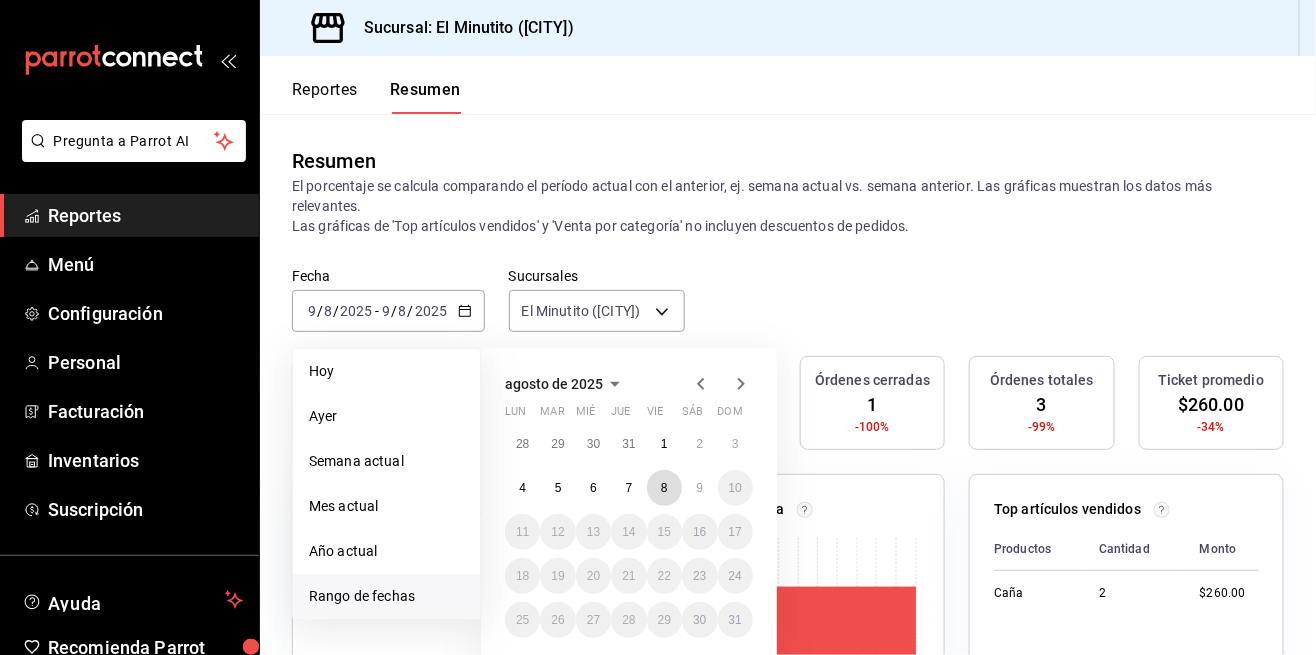 click on "8" at bounding box center [664, 488] 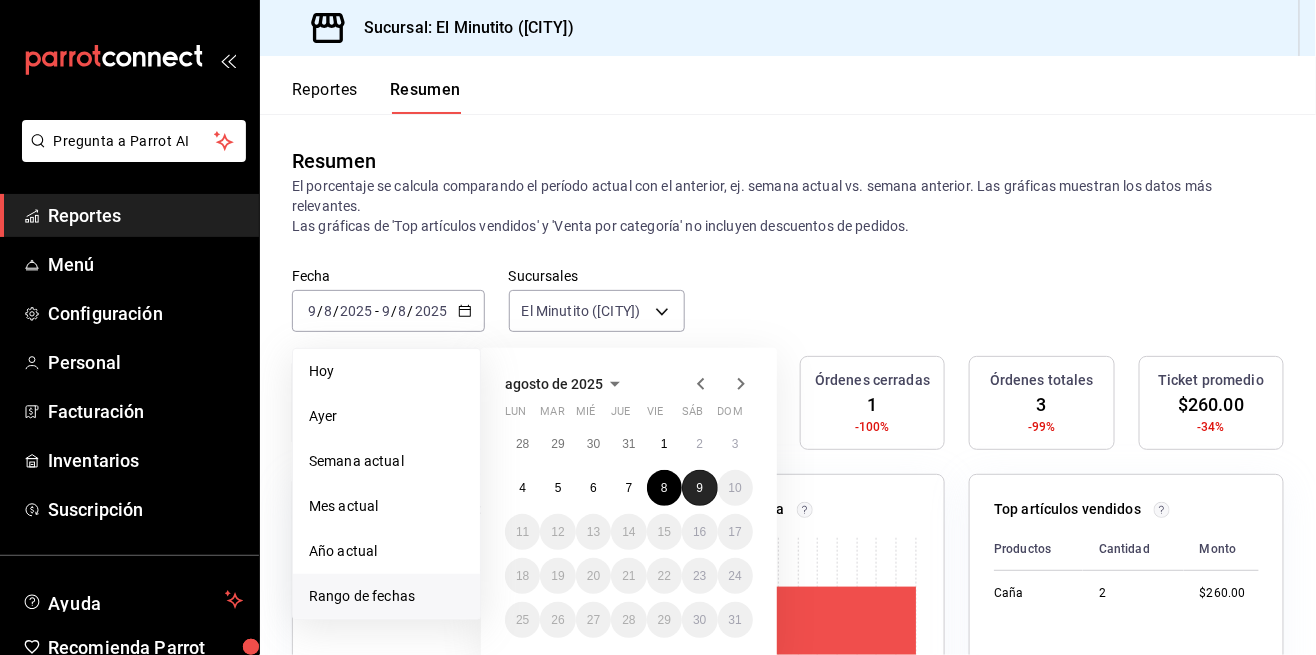 click on "9" at bounding box center [699, 488] 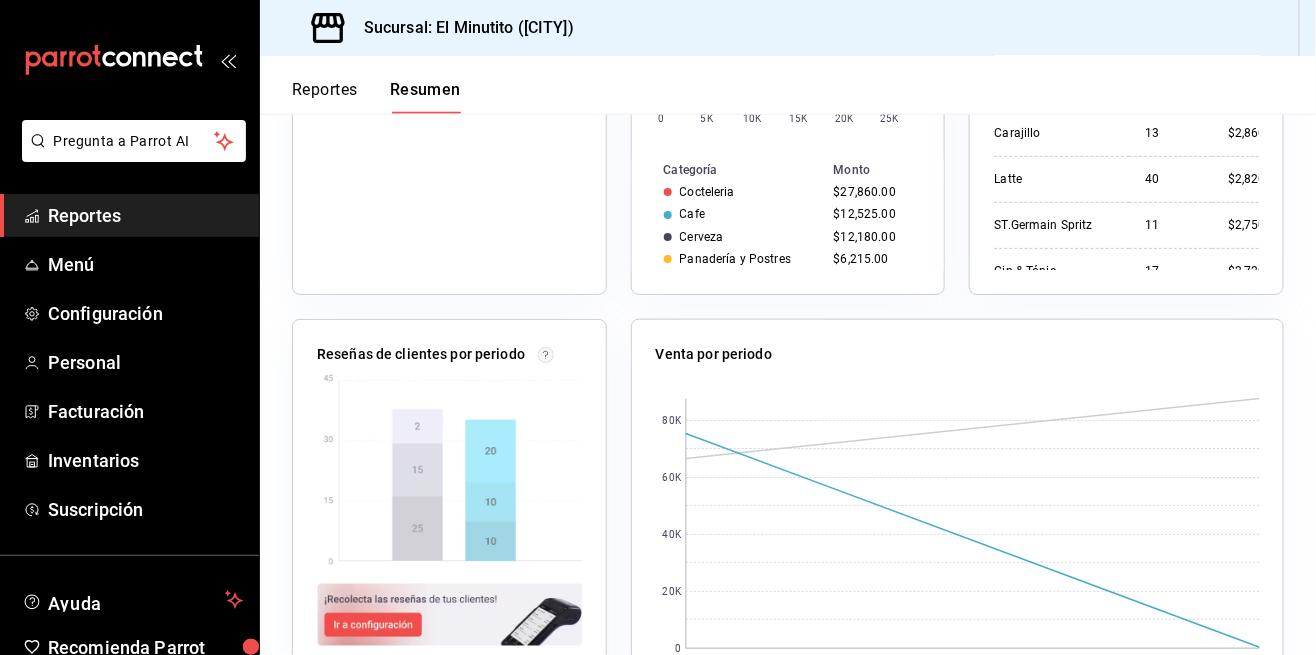 scroll, scrollTop: 619, scrollLeft: 0, axis: vertical 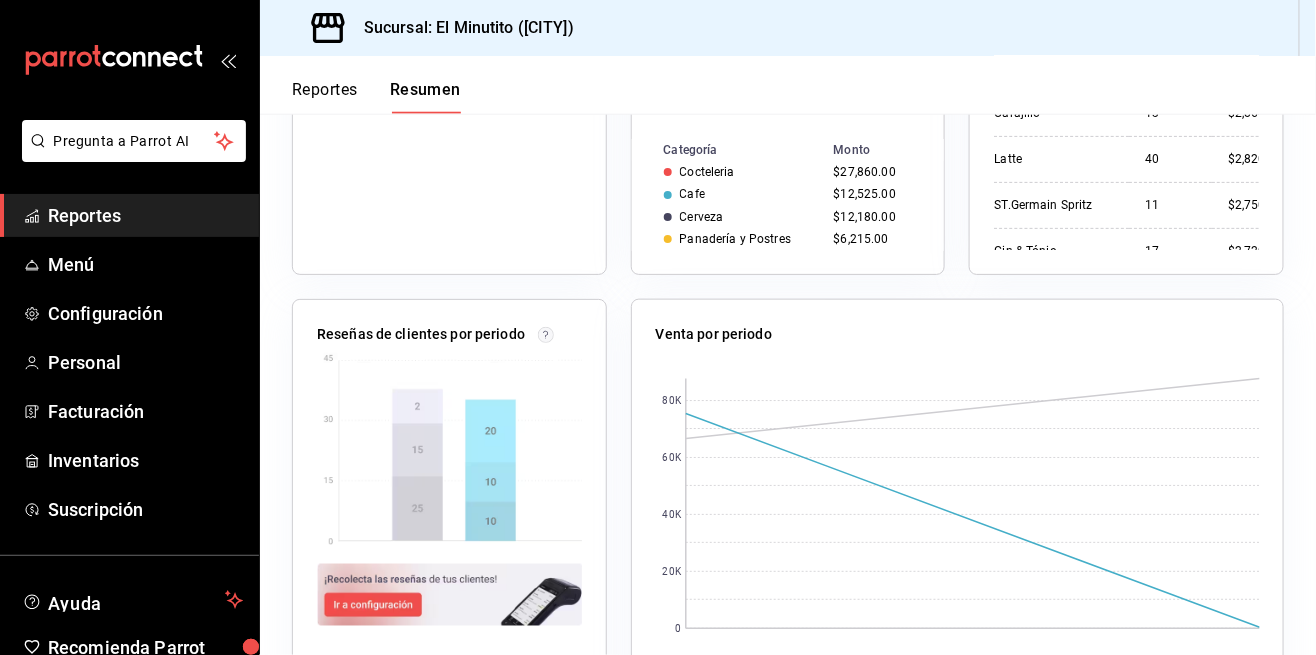 click at bounding box center (449, 450) 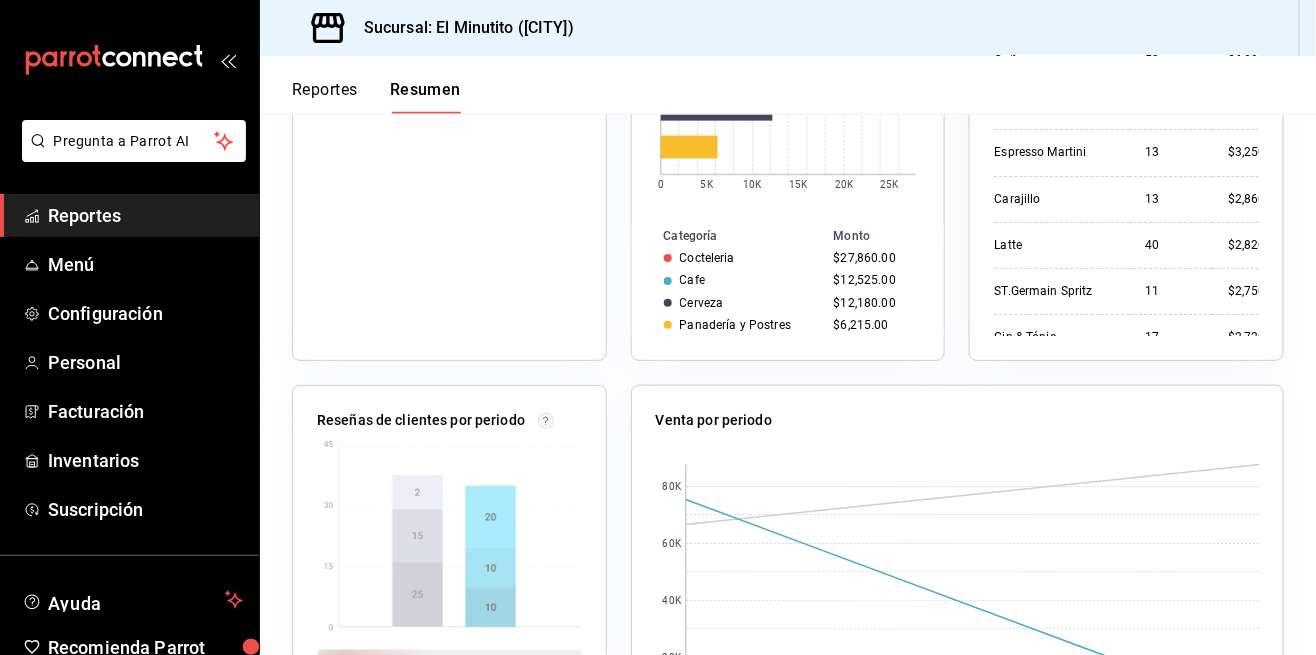 scroll, scrollTop: 525, scrollLeft: 0, axis: vertical 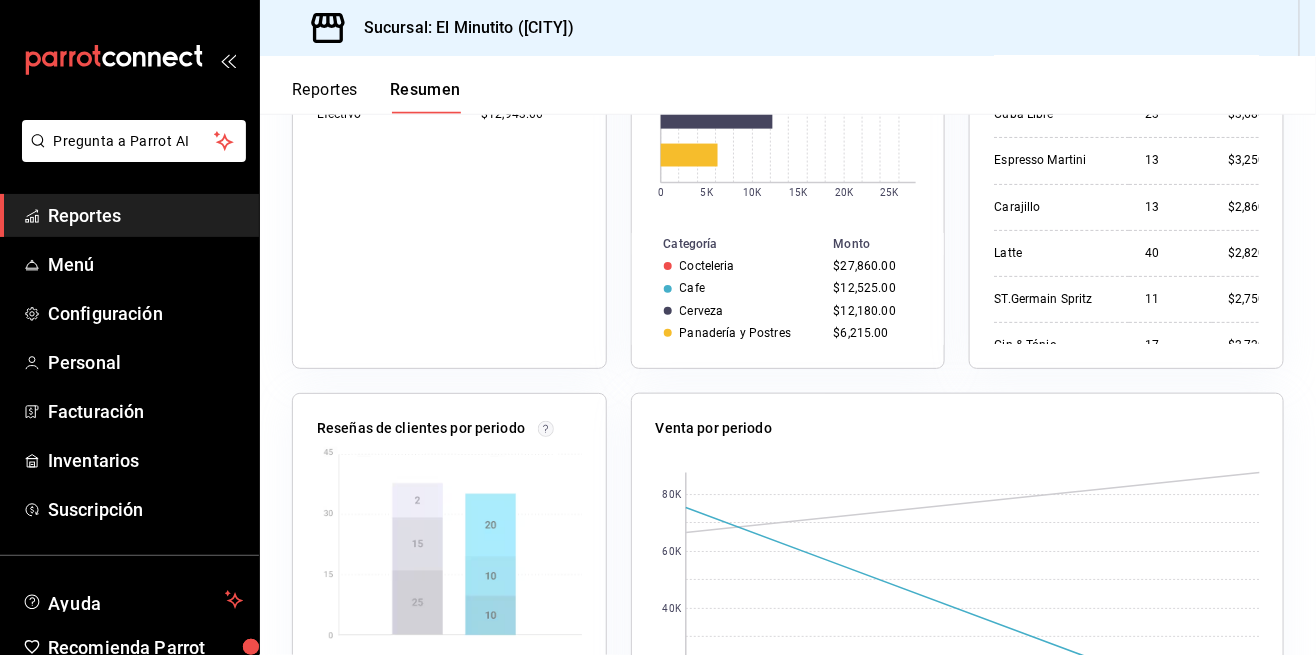 click at bounding box center [449, 689] 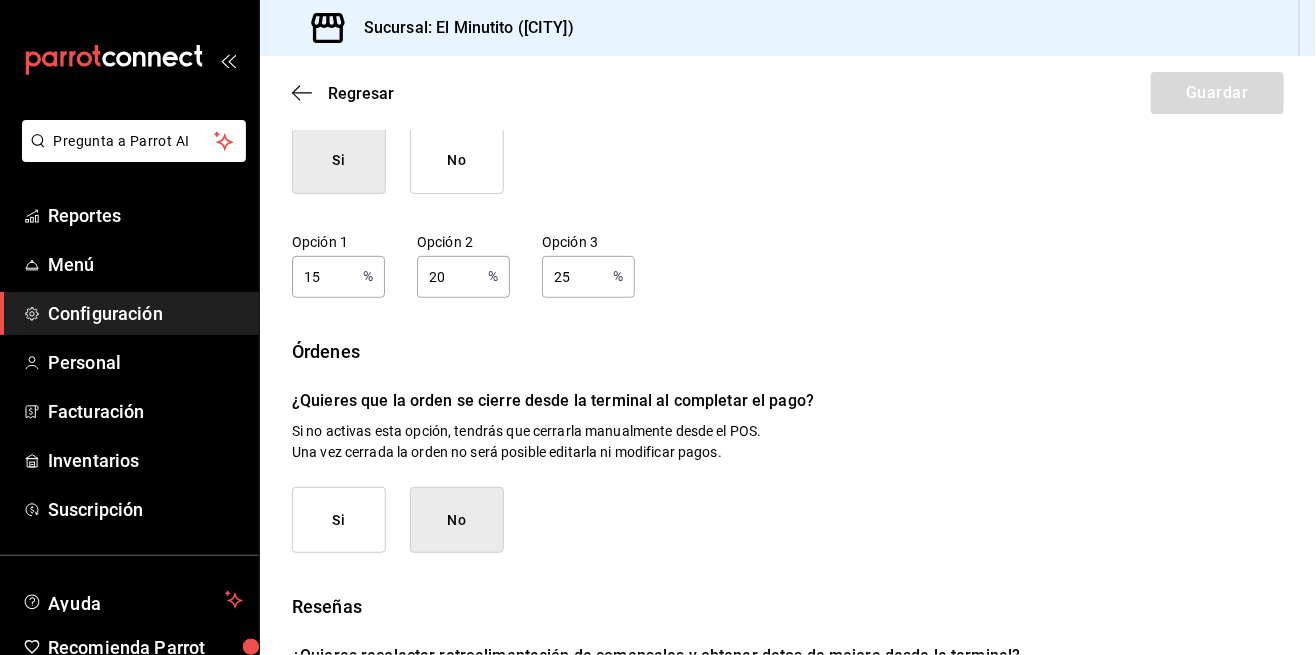 scroll, scrollTop: 266, scrollLeft: 0, axis: vertical 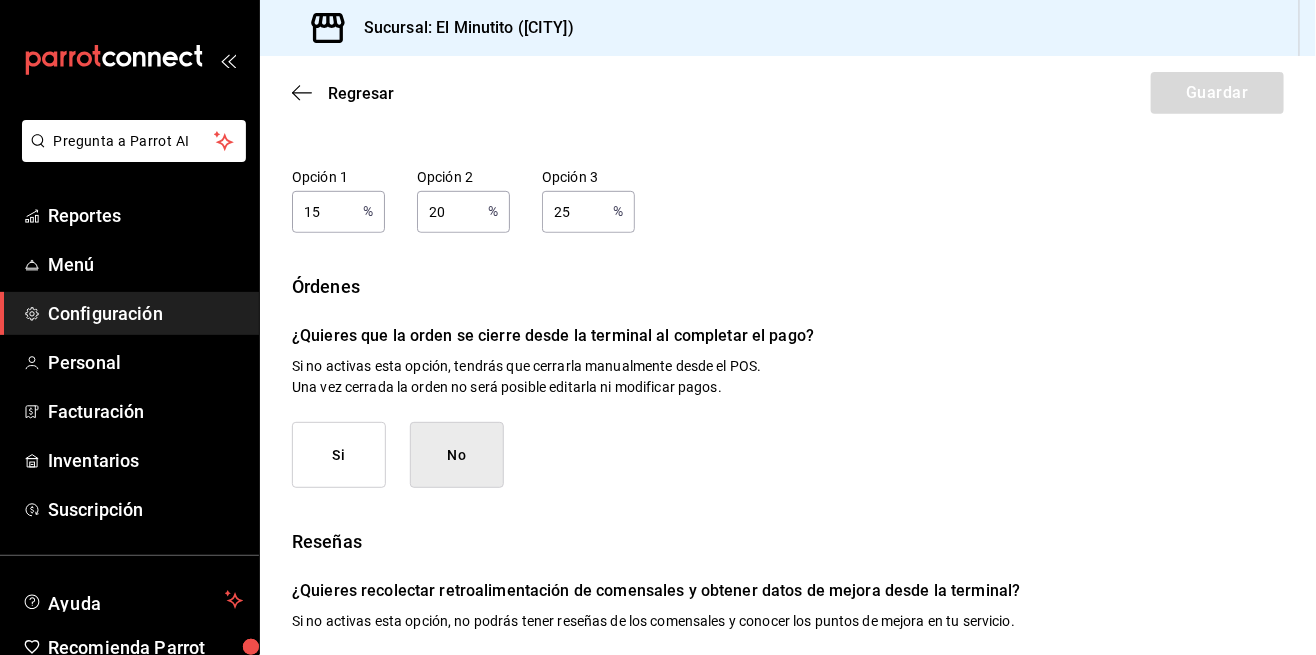 click on "Regresar" at bounding box center (361, 93) 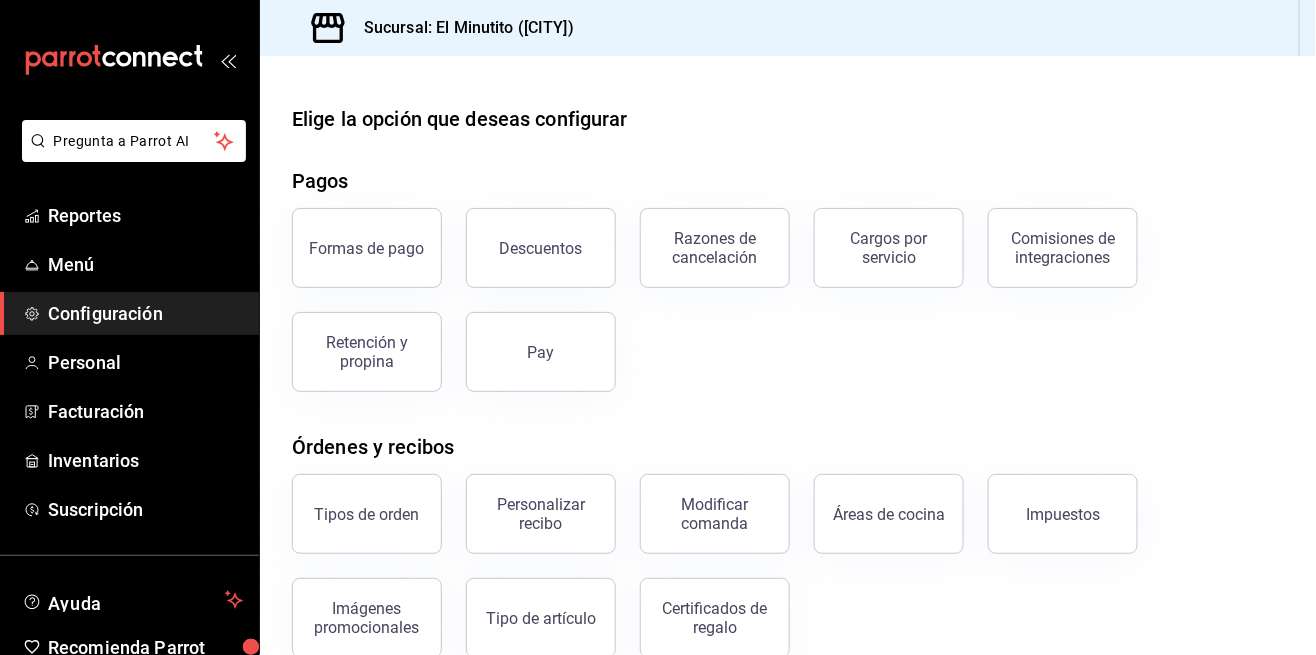 click on "Descuentos" at bounding box center (541, 248) 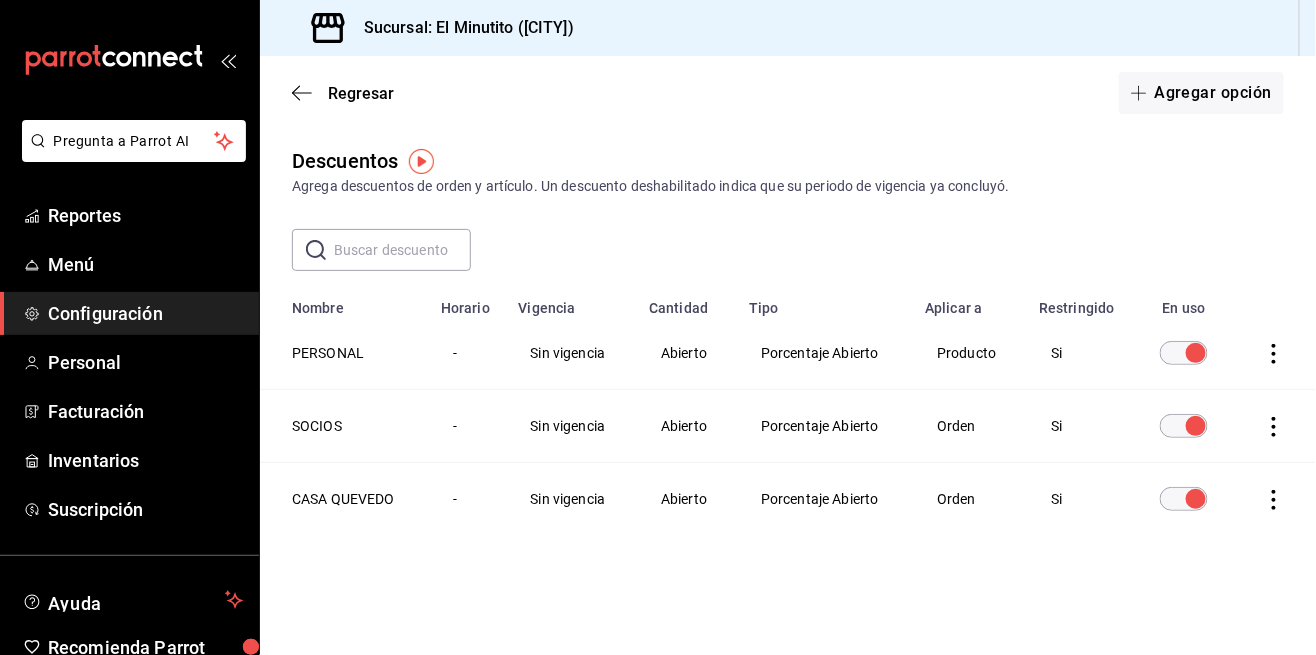 click on "Regresar" at bounding box center [361, 93] 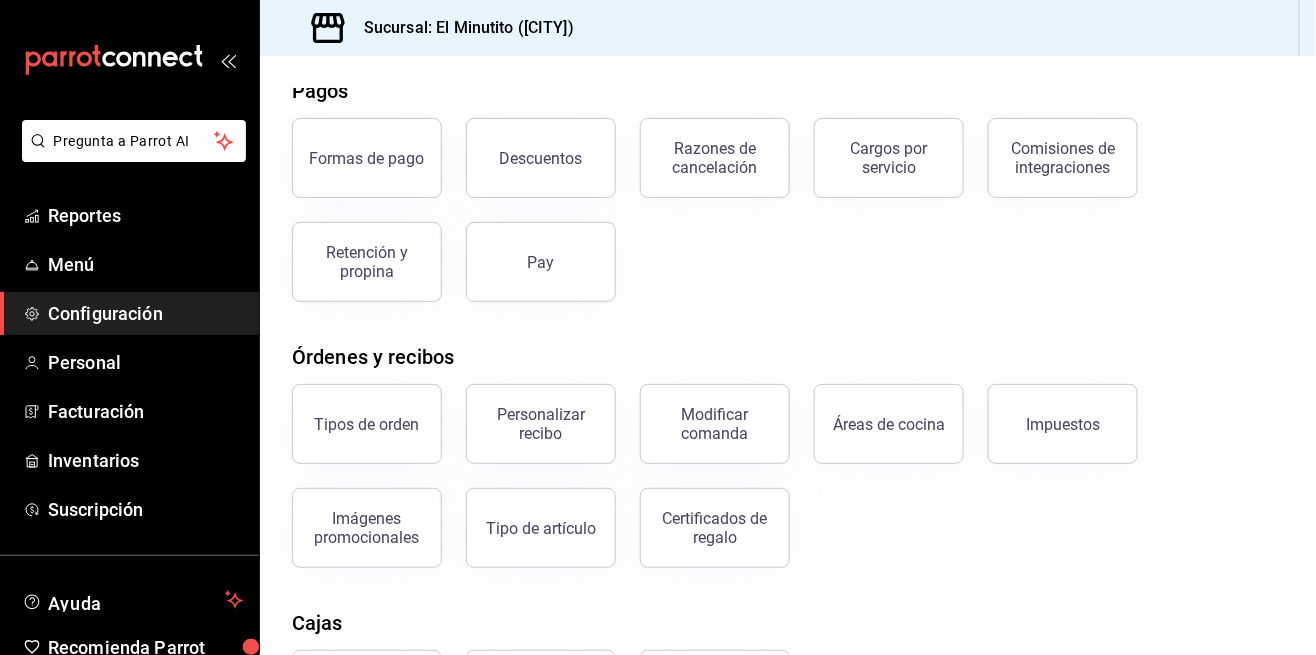 scroll, scrollTop: 0, scrollLeft: 0, axis: both 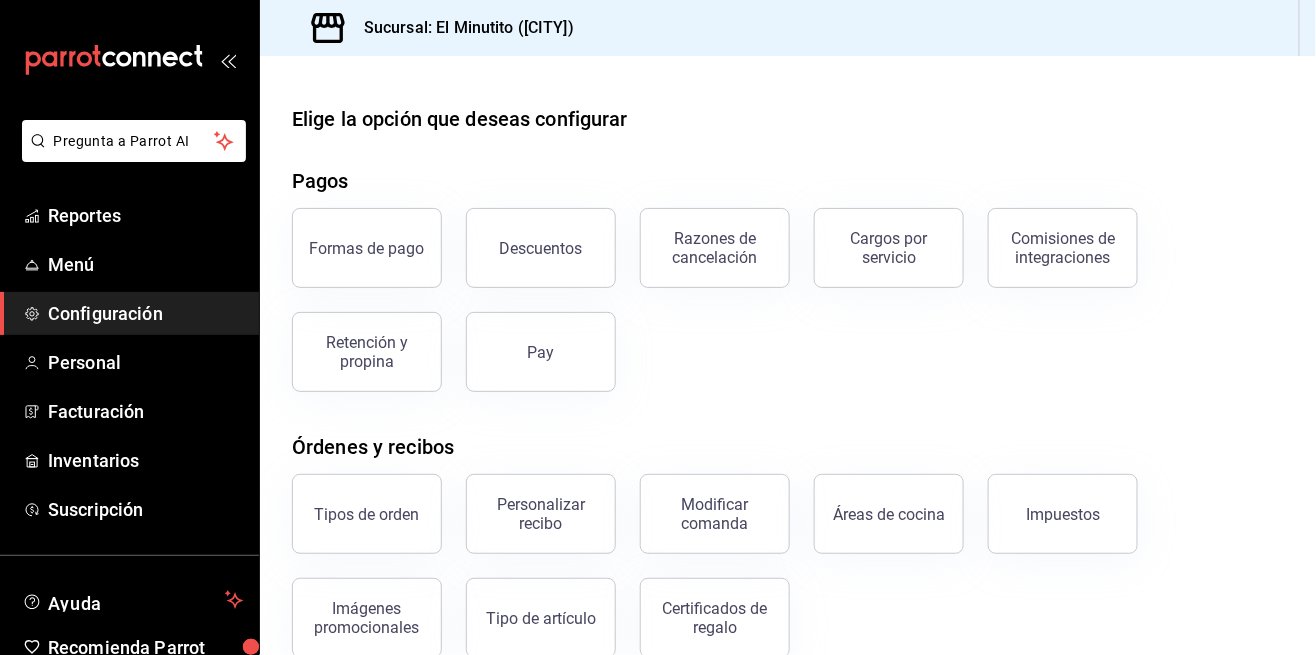 click on "Reportes" at bounding box center [145, 215] 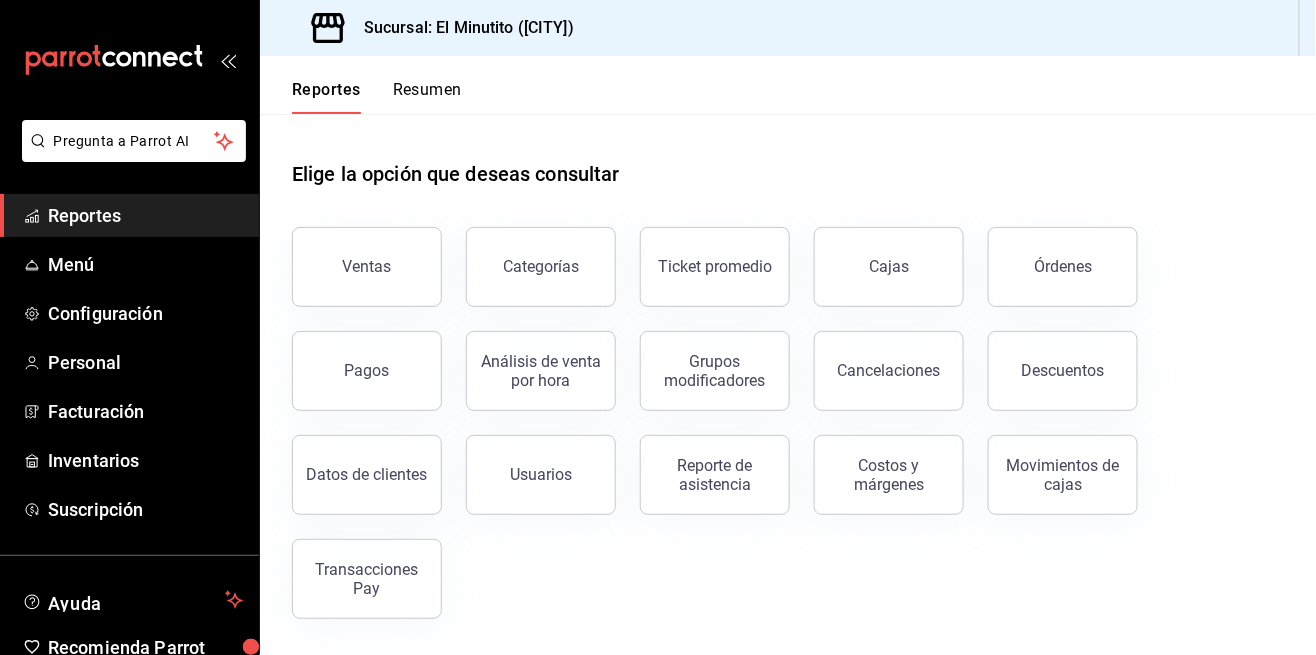 click on "Ventas" at bounding box center (367, 267) 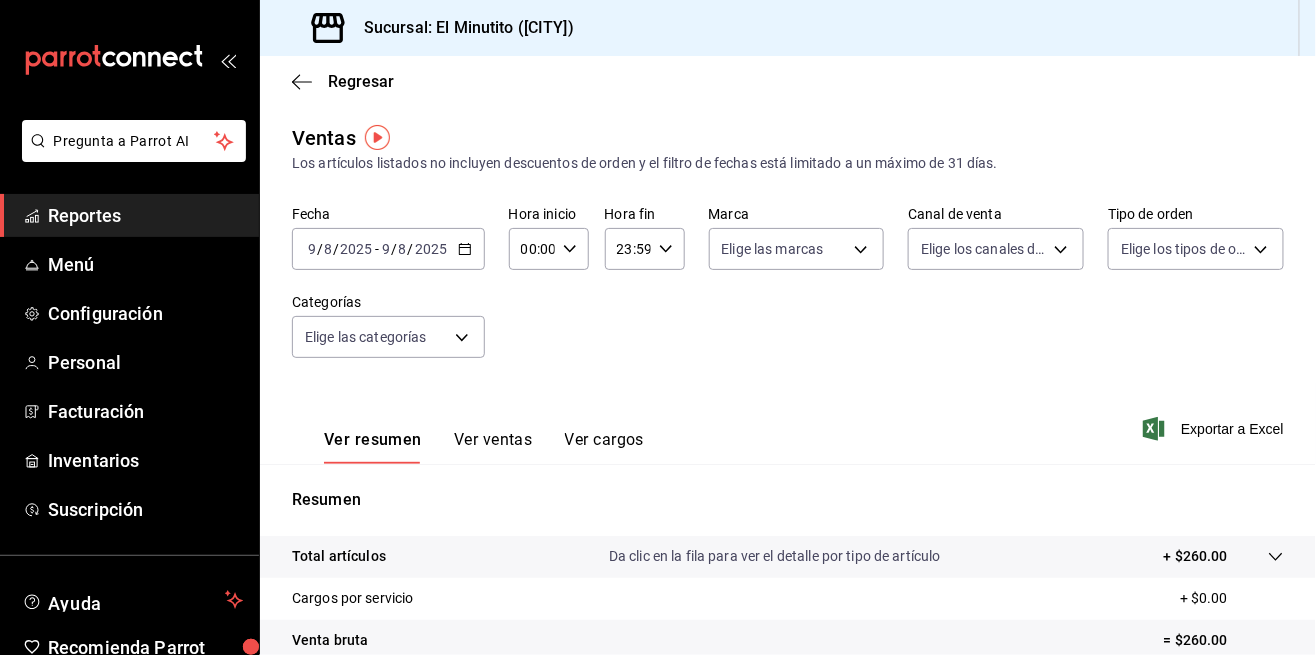 click 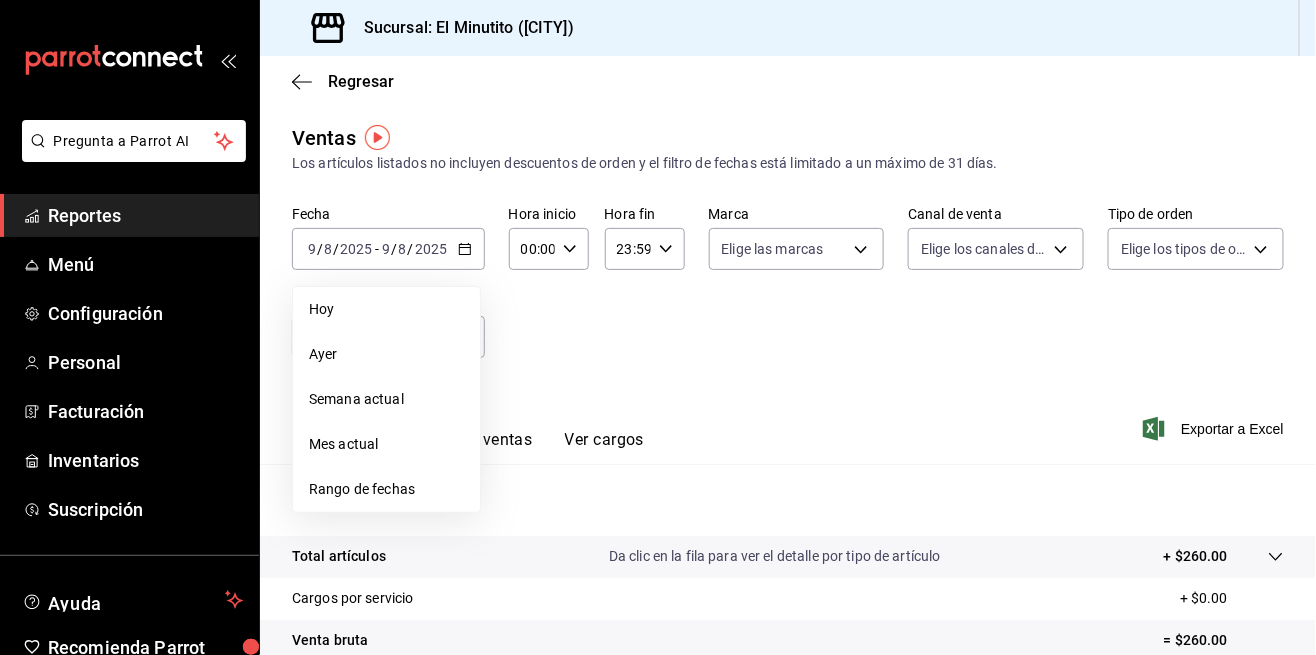 click on "Rango de fechas" at bounding box center (386, 489) 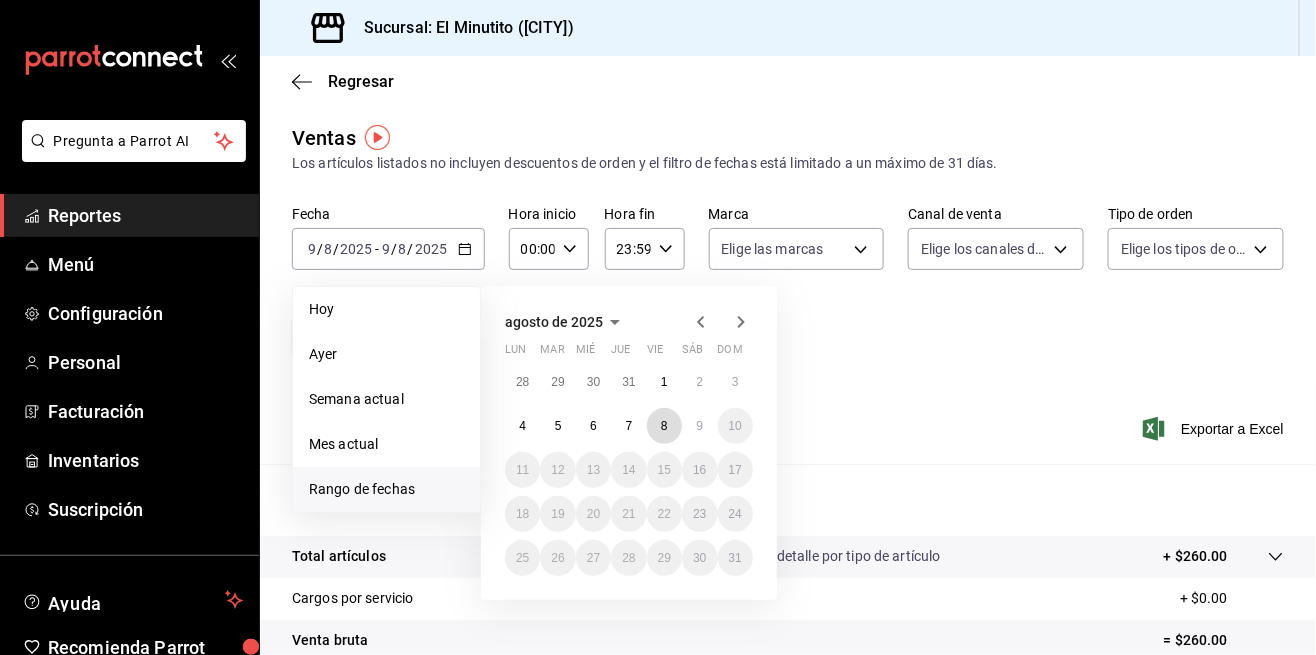 click on "8" at bounding box center [664, 426] 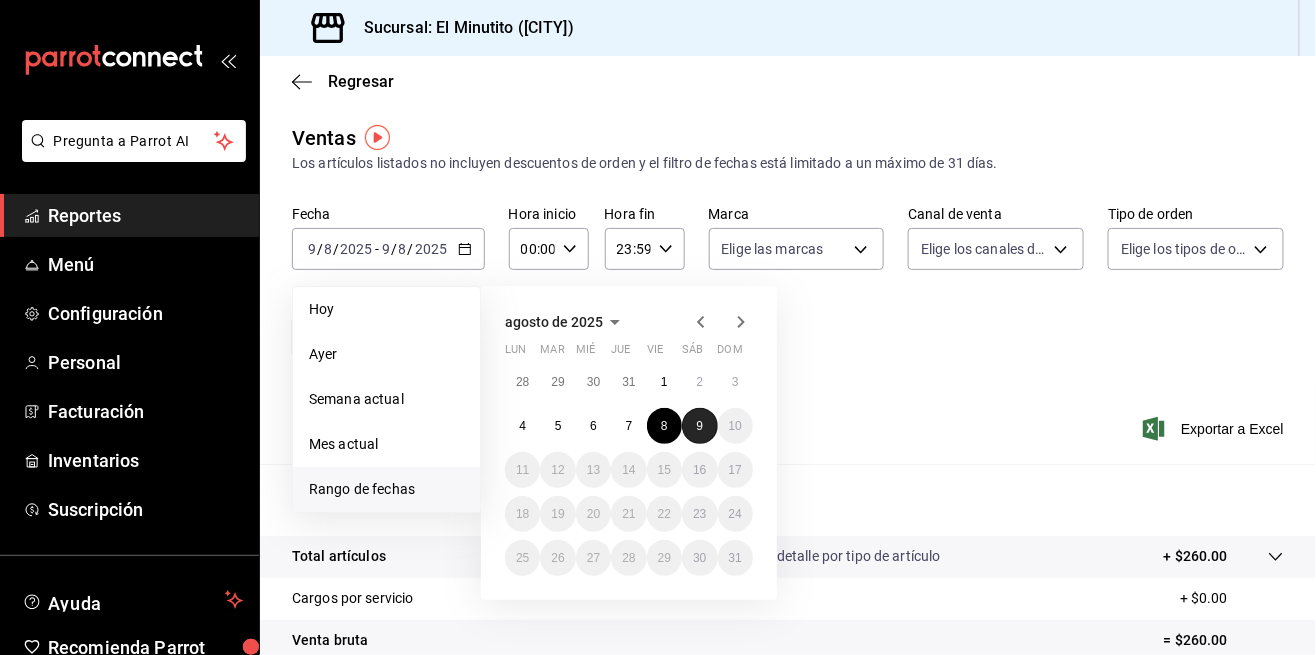 click on "9" at bounding box center [699, 426] 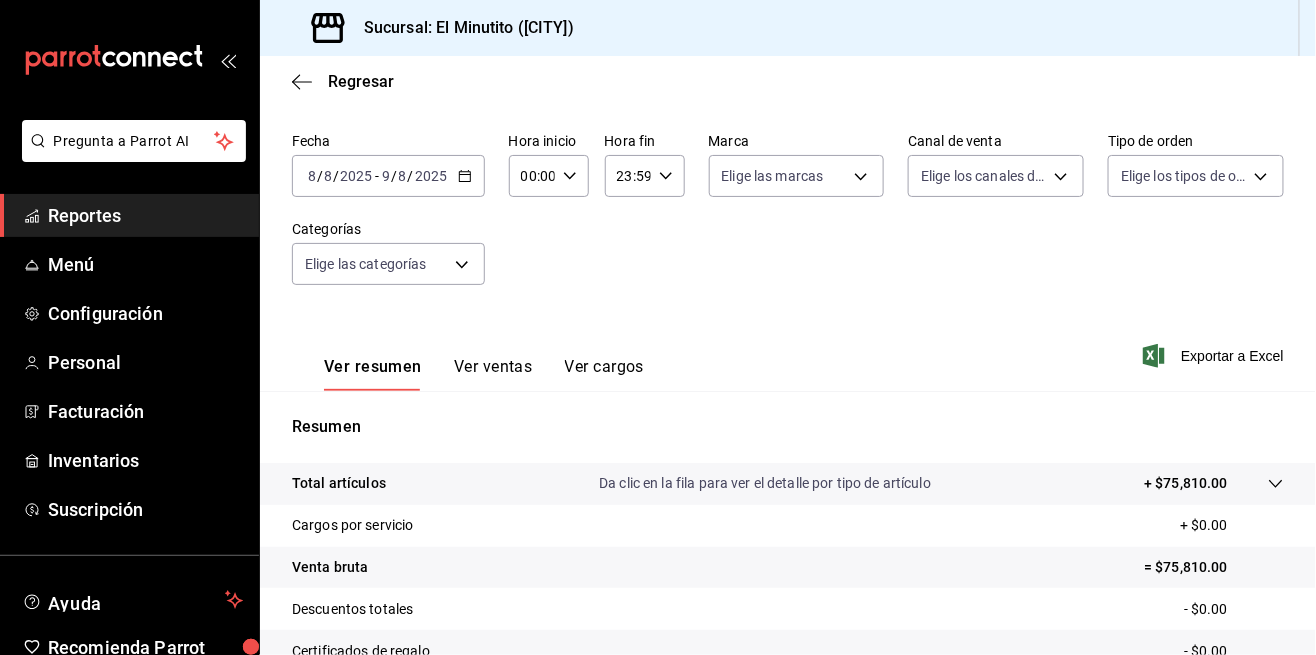scroll, scrollTop: 0, scrollLeft: 0, axis: both 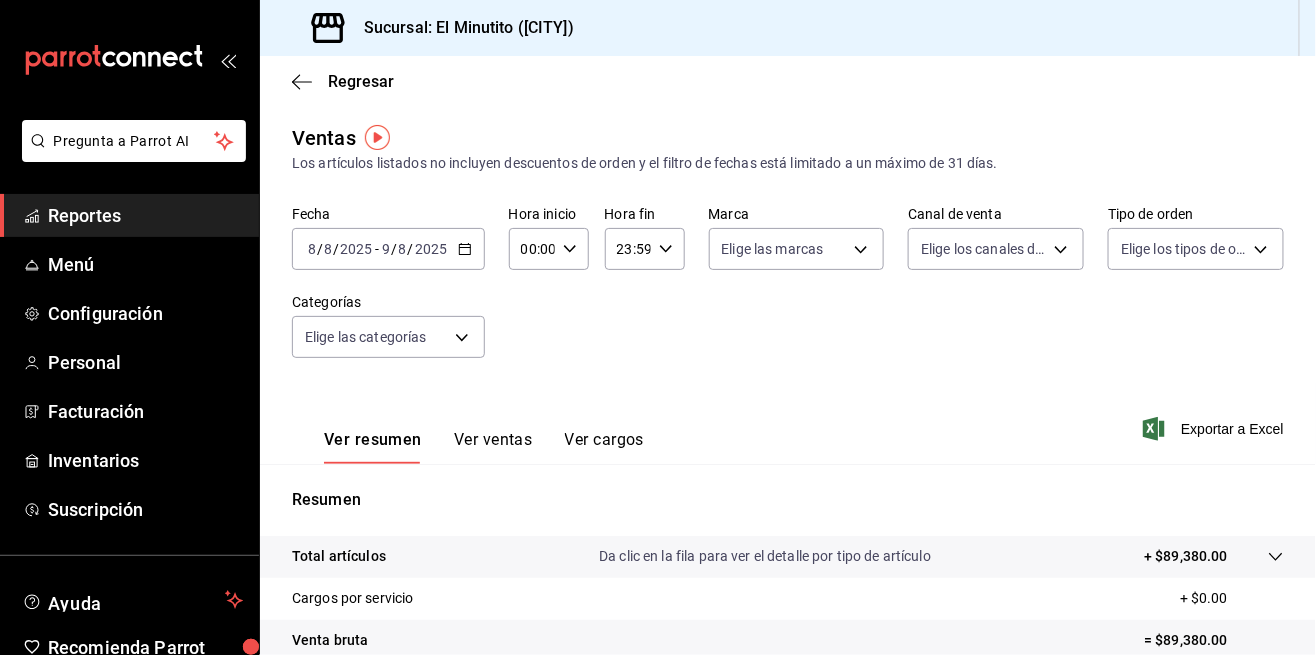 click on "Regresar" at bounding box center [361, 81] 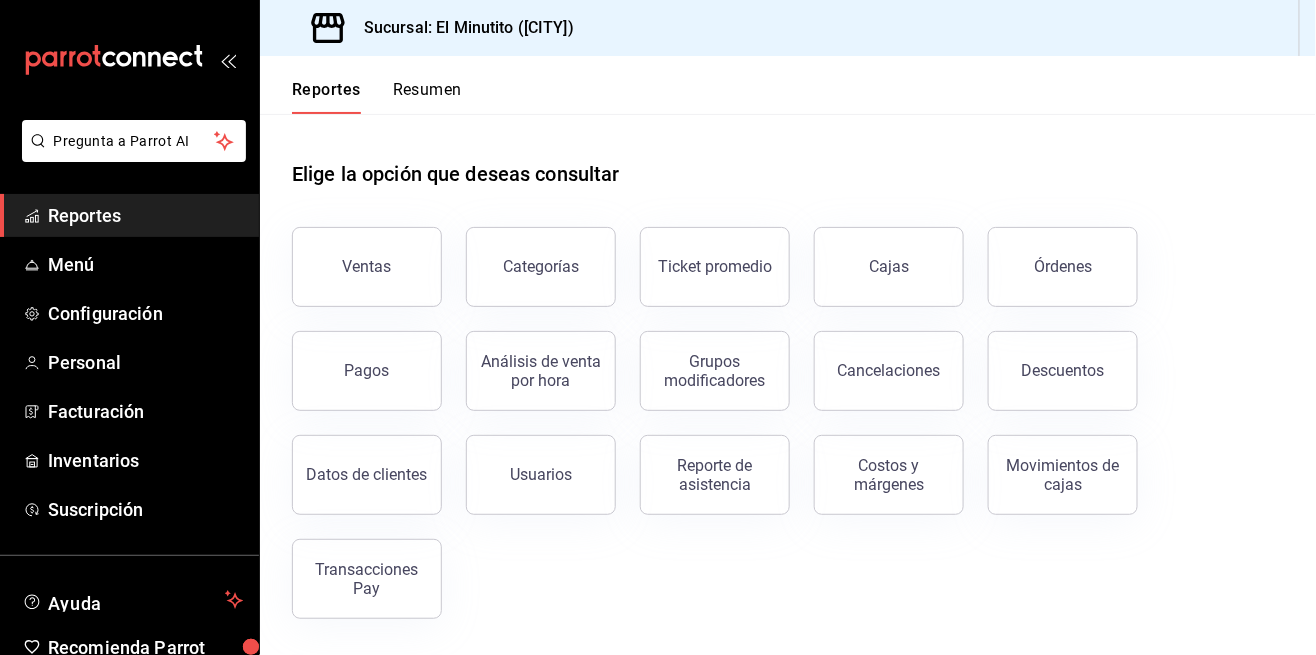 click on "Análisis de venta por hora" at bounding box center [541, 371] 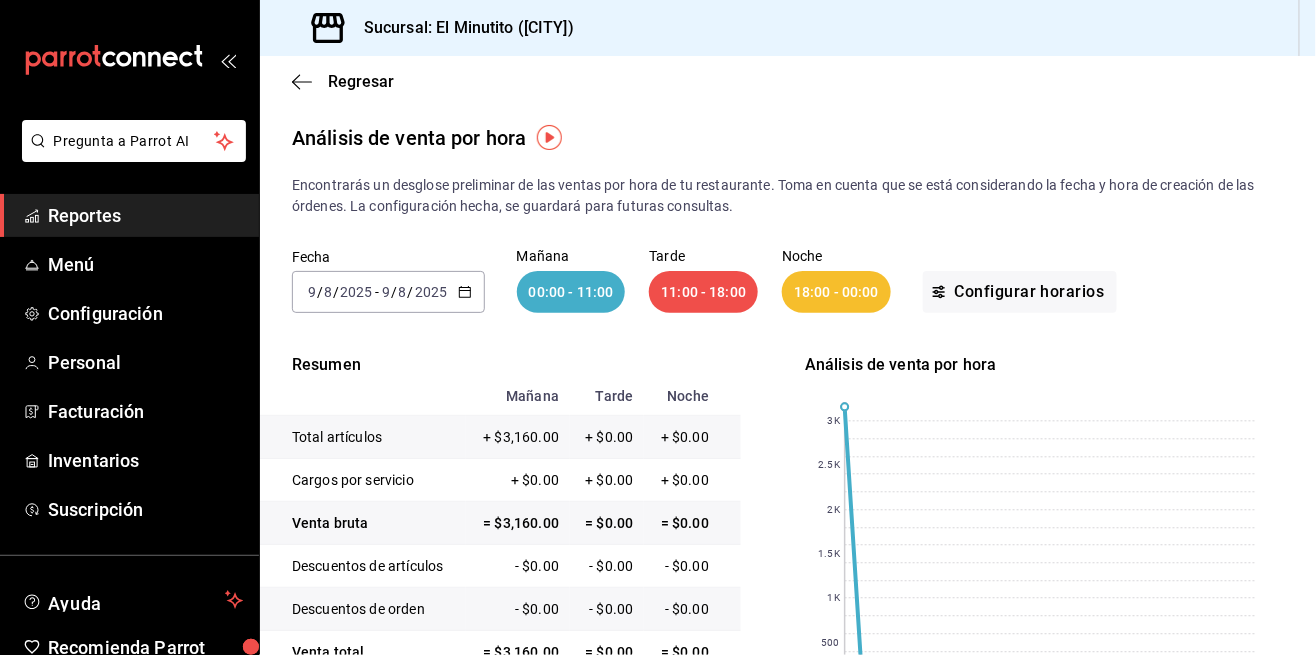 click on "2025-08-09 9 / 8 / 2025 - 2025-08-09 9 / 8 / 2025" at bounding box center [388, 292] 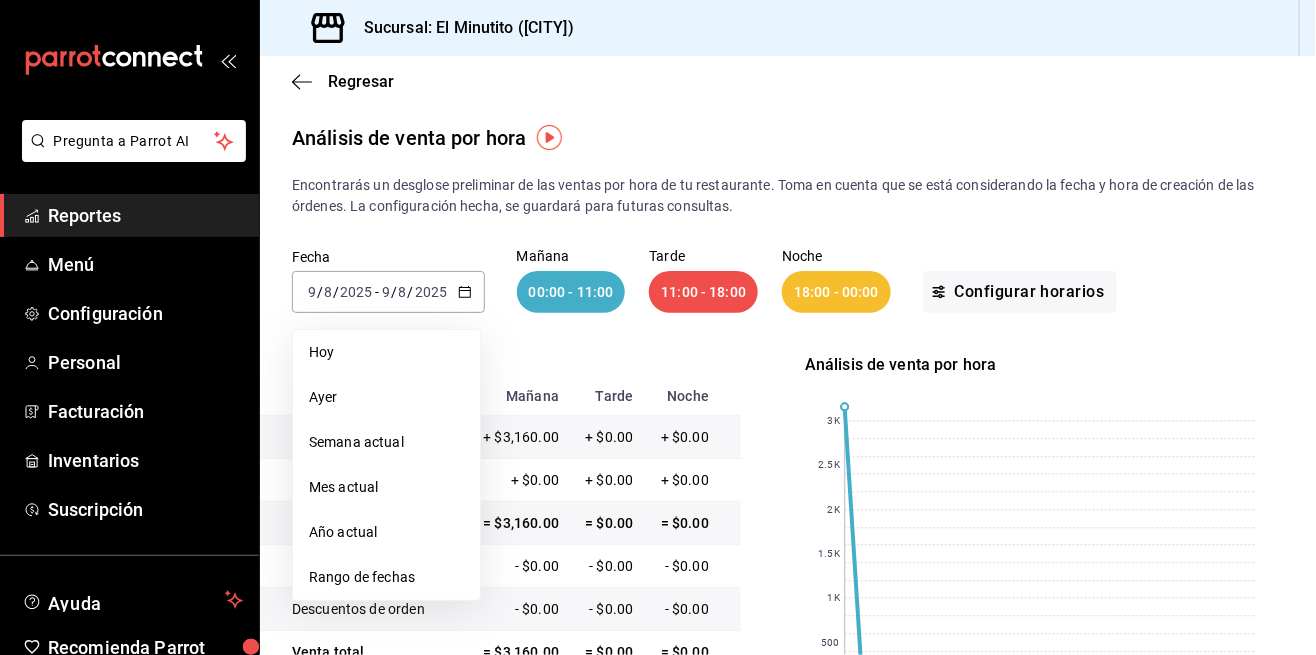 click on "Rango de fechas" at bounding box center (386, 577) 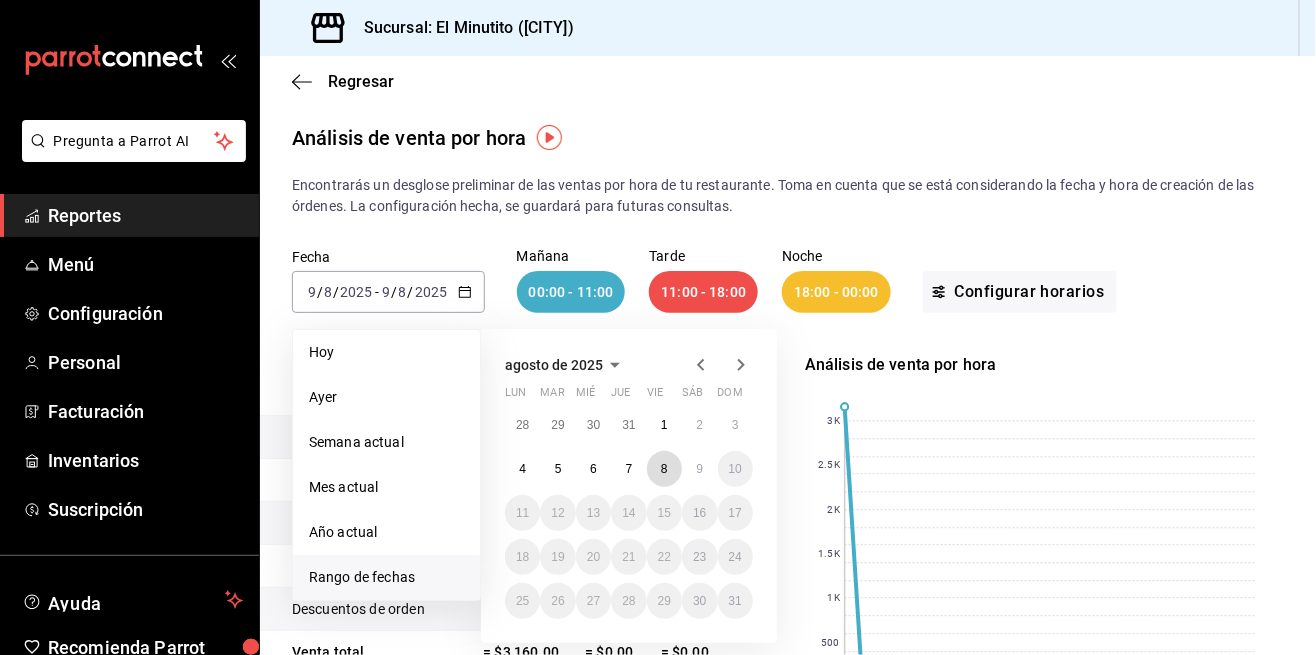 click on "8" at bounding box center [664, 469] 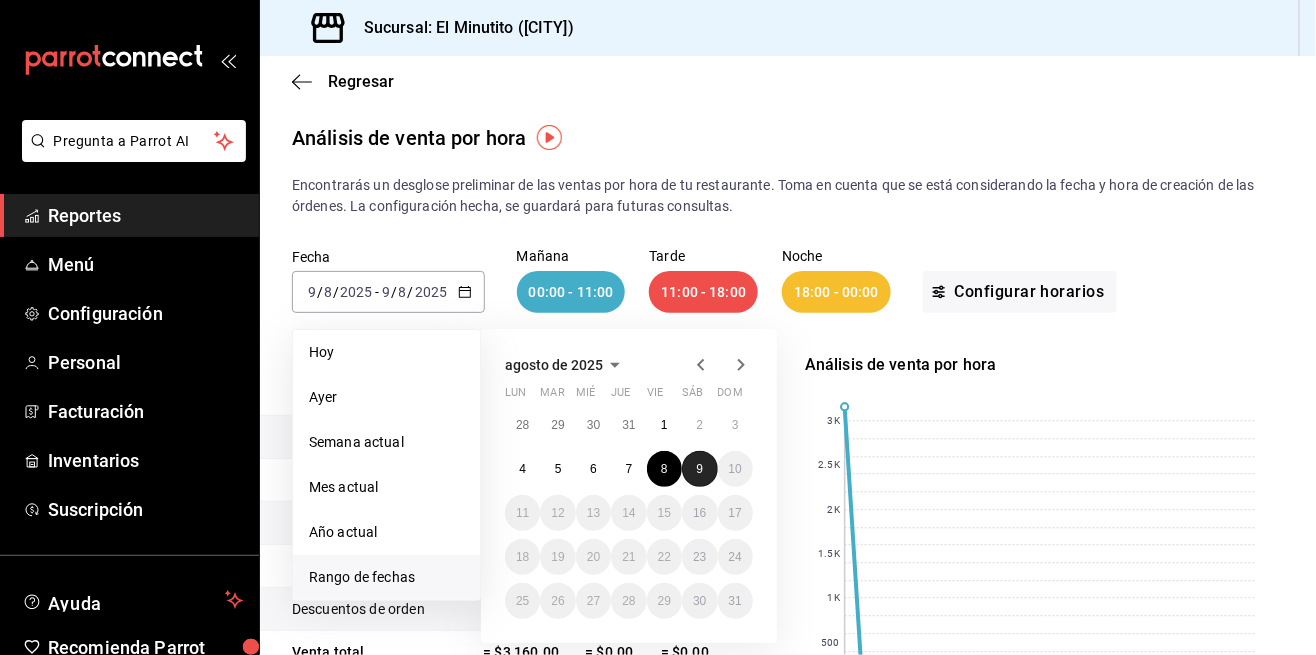 click on "9" at bounding box center (699, 469) 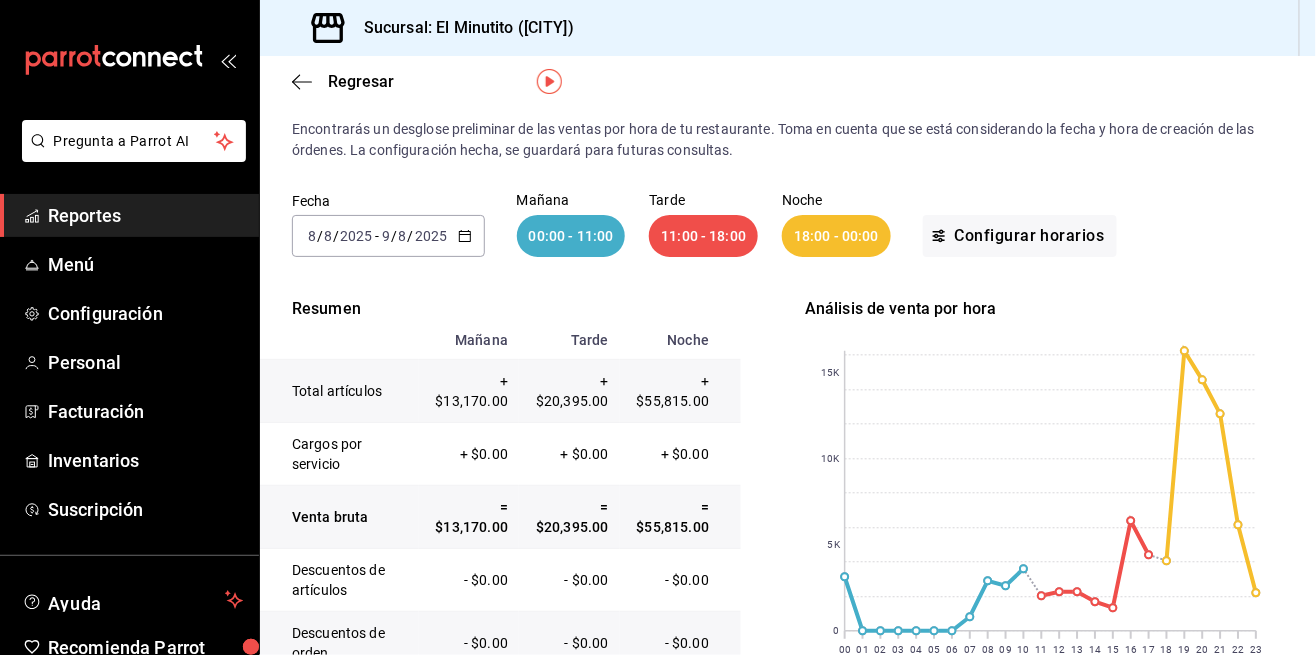 scroll, scrollTop: 119, scrollLeft: 0, axis: vertical 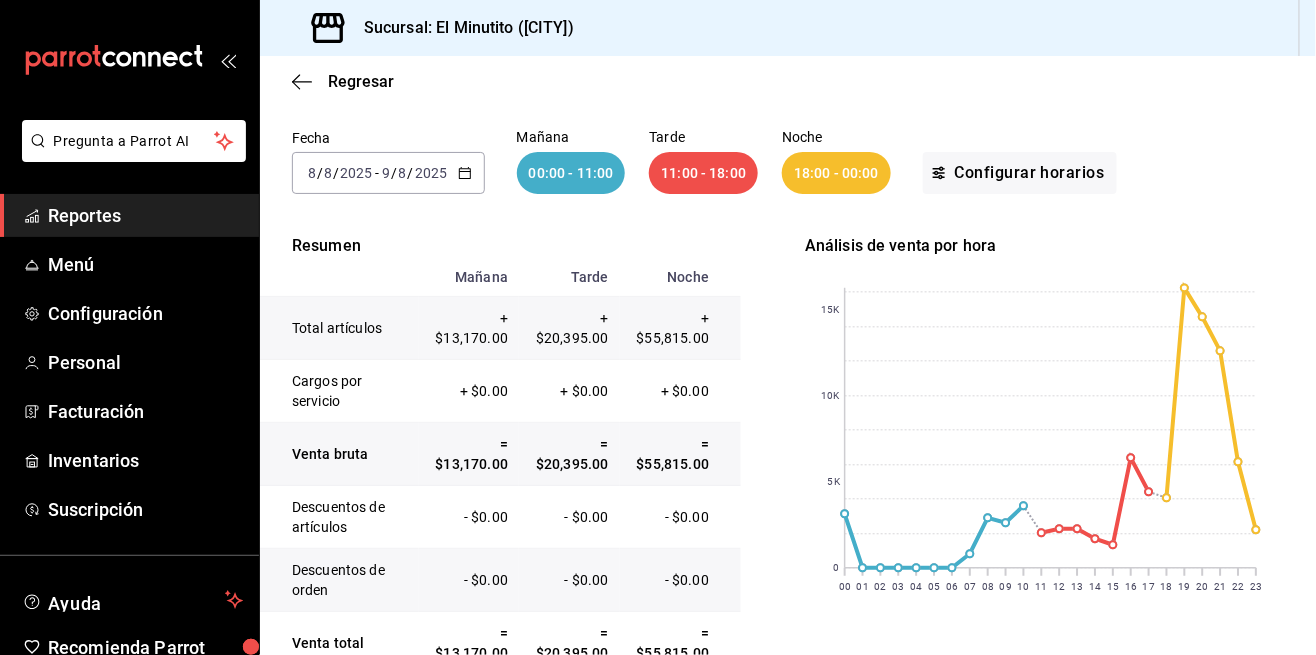 click on "Menú" at bounding box center (129, 264) 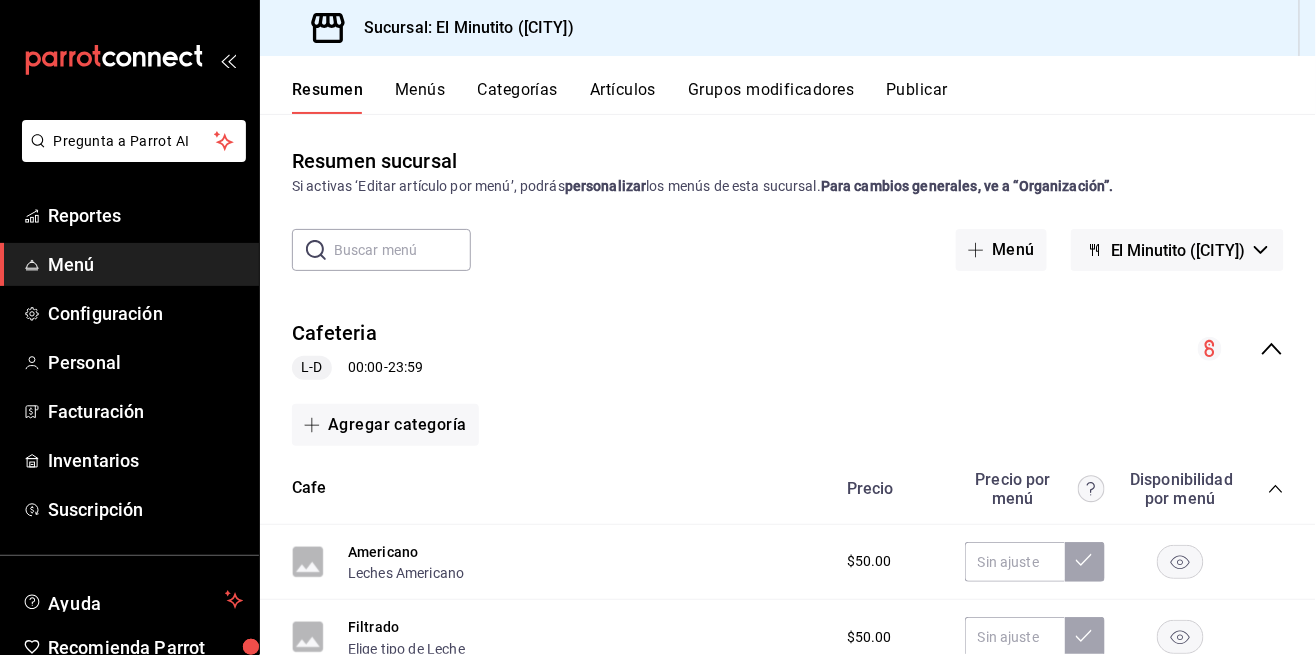 click on "Reportes" at bounding box center (145, 215) 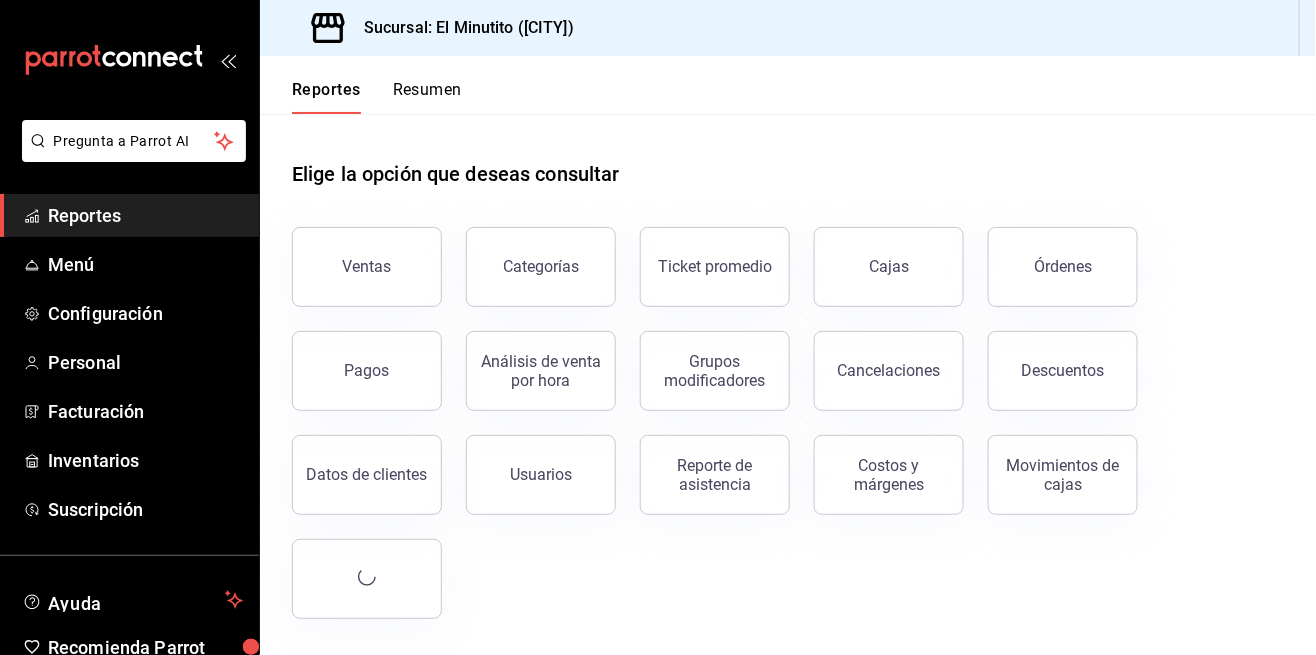 click on "Ventas" at bounding box center [367, 267] 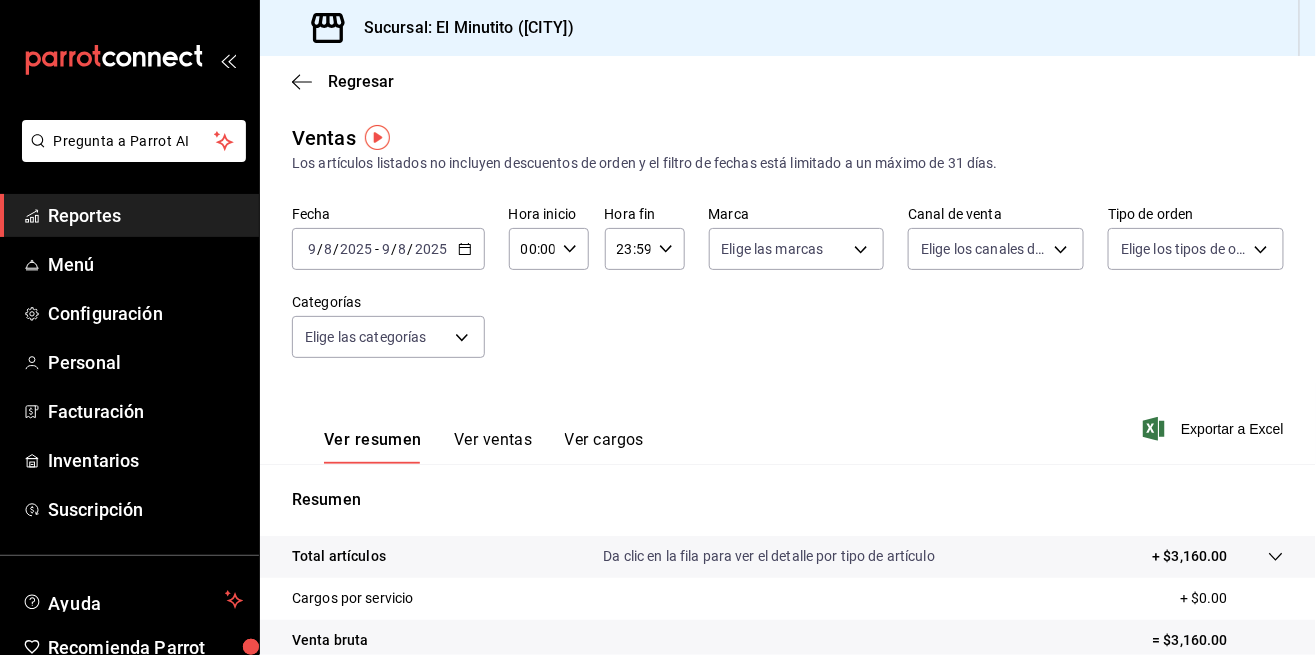 click on "2025-08-09 9 / 8 / 2025 - 2025-08-09 9 / 8 / 2025" at bounding box center [388, 249] 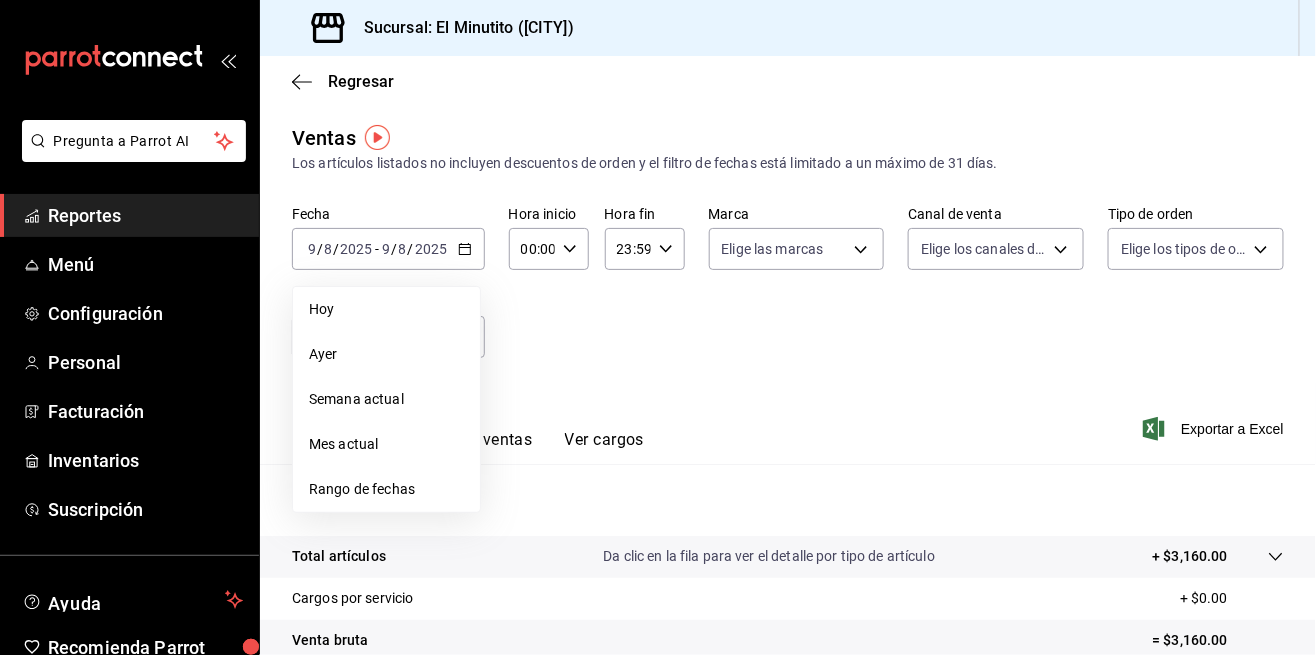 click on "Rango de fechas" at bounding box center (386, 489) 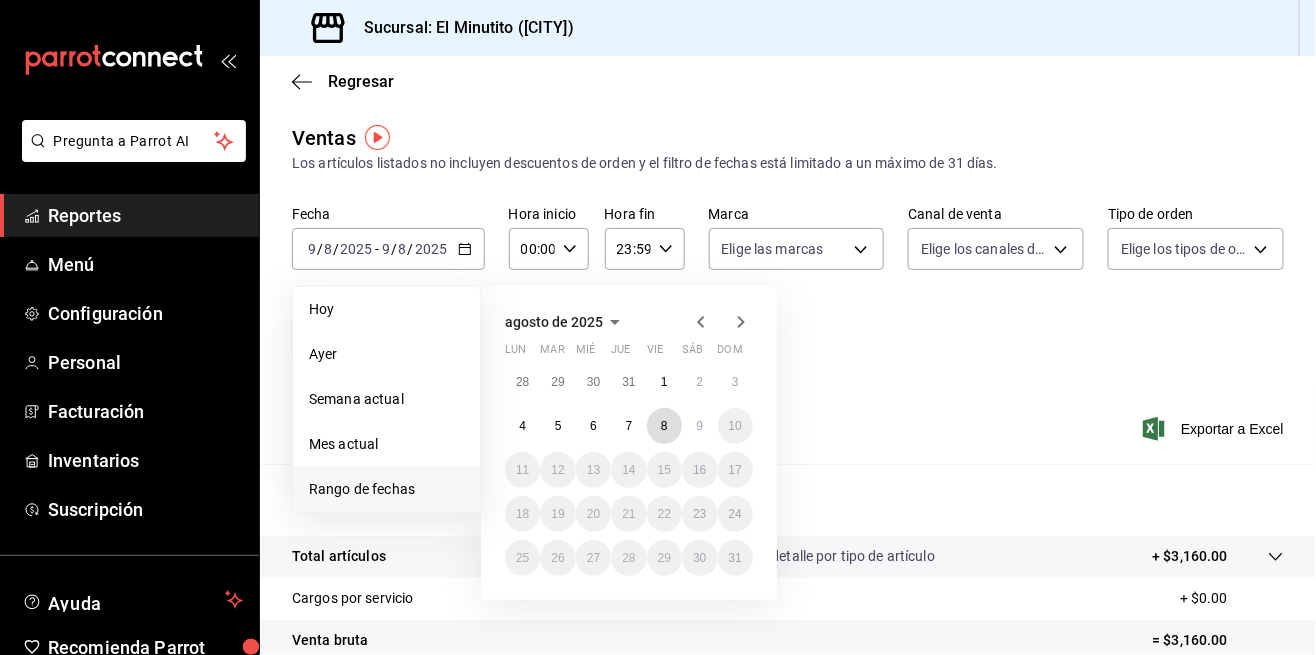 click on "8" at bounding box center (664, 426) 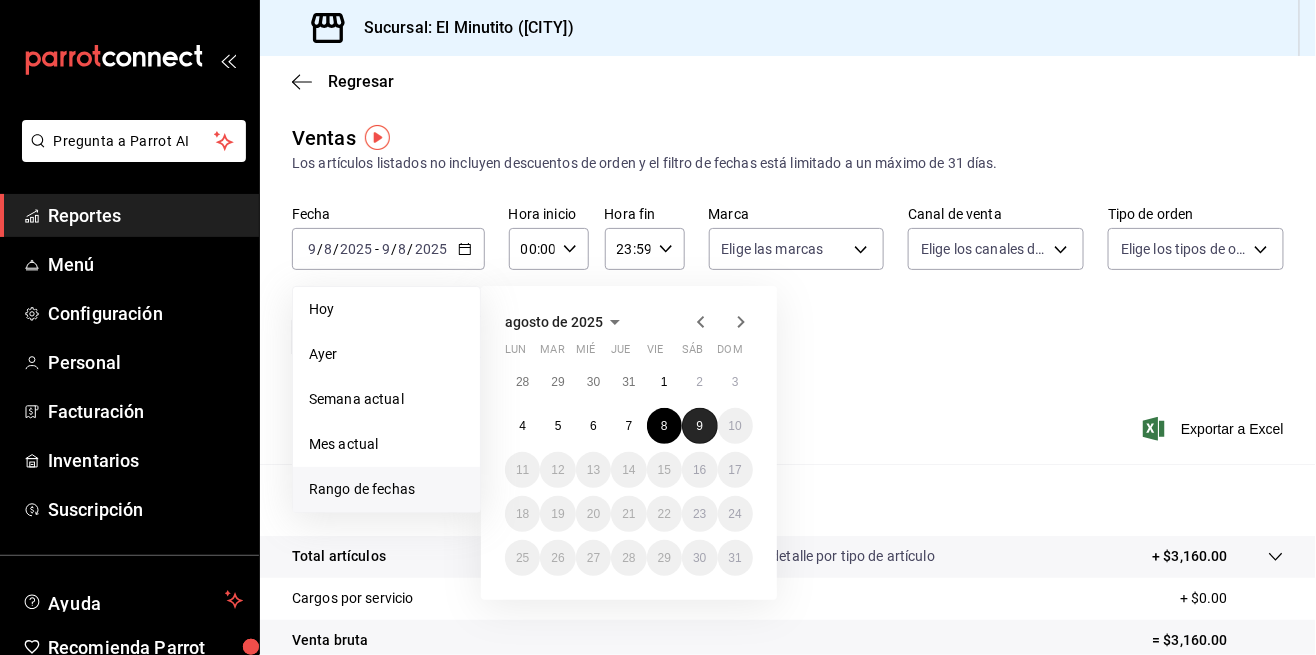 click on "9" at bounding box center (699, 426) 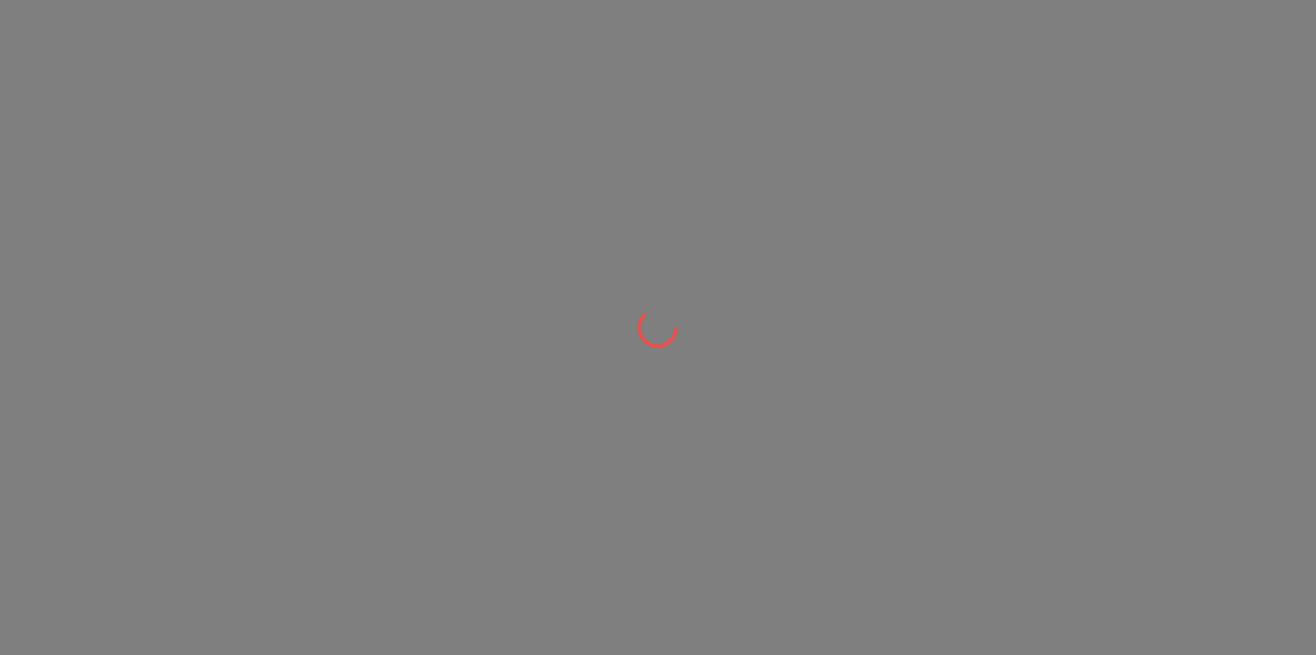 scroll, scrollTop: 0, scrollLeft: 0, axis: both 